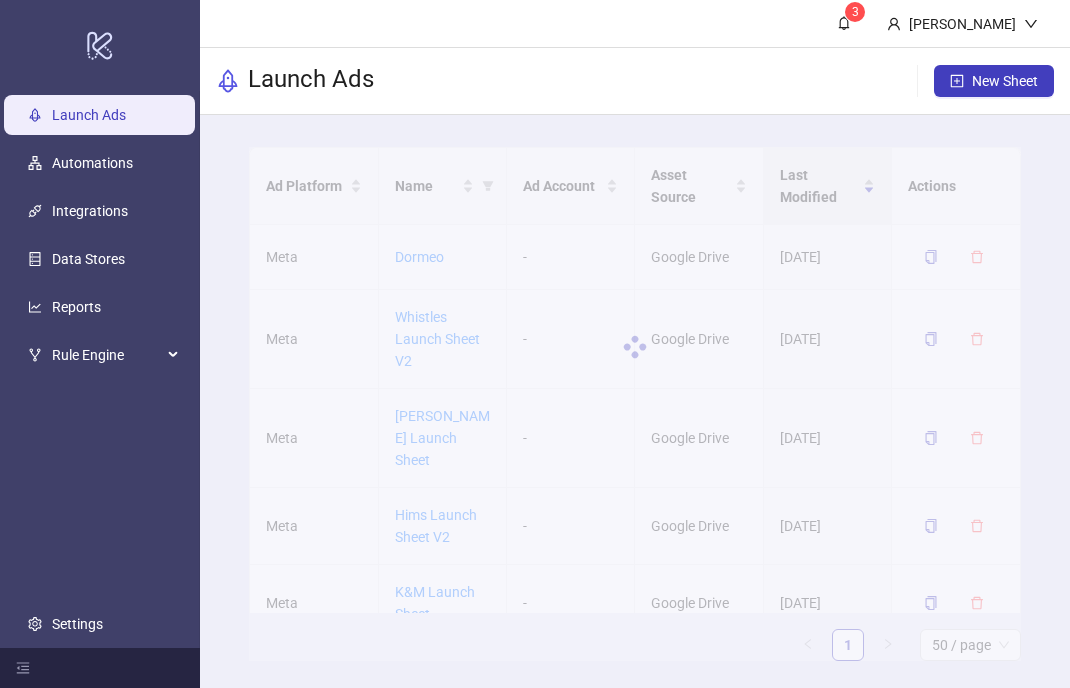 scroll, scrollTop: 0, scrollLeft: 0, axis: both 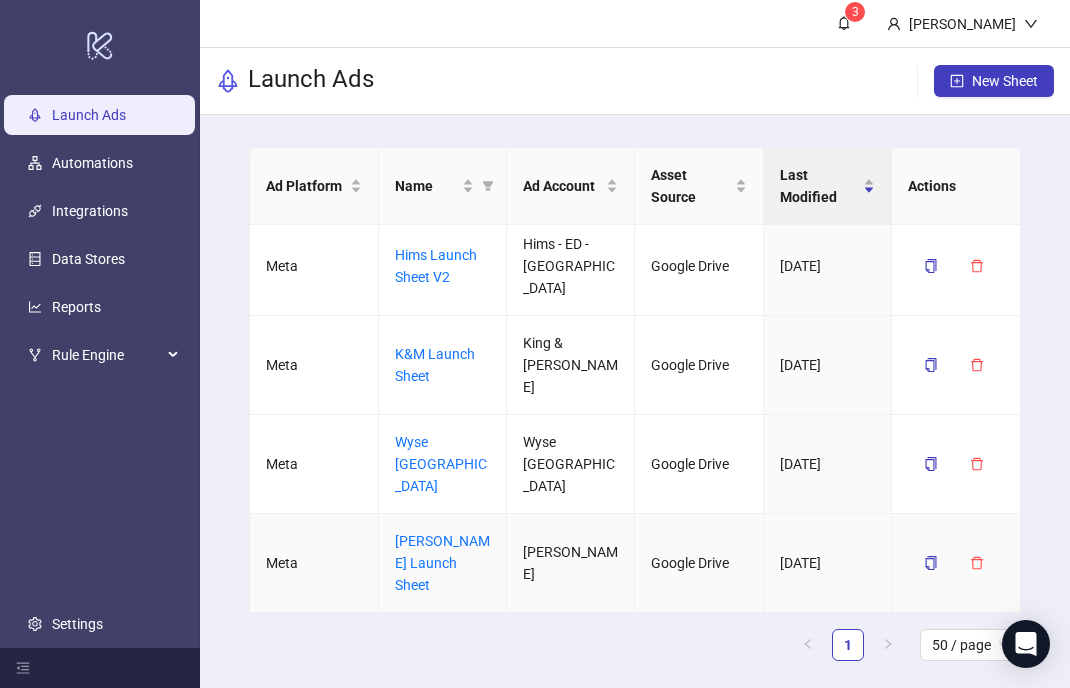 click on "[PERSON_NAME] Launch Sheet" at bounding box center (443, 563) 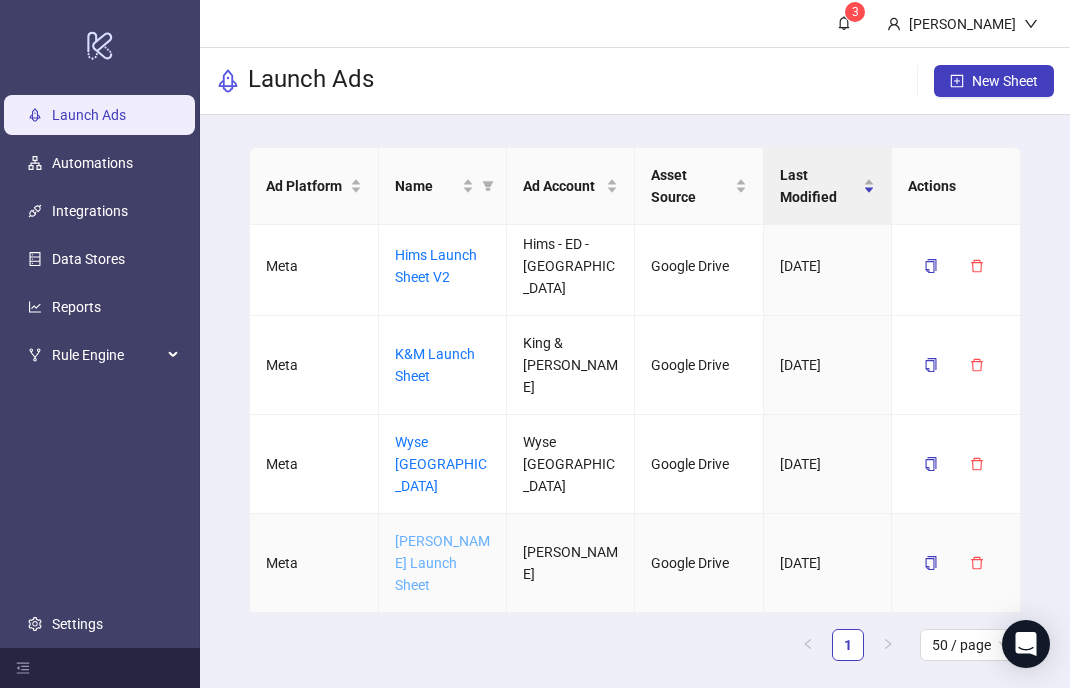 click on "[PERSON_NAME] Launch Sheet" at bounding box center [442, 563] 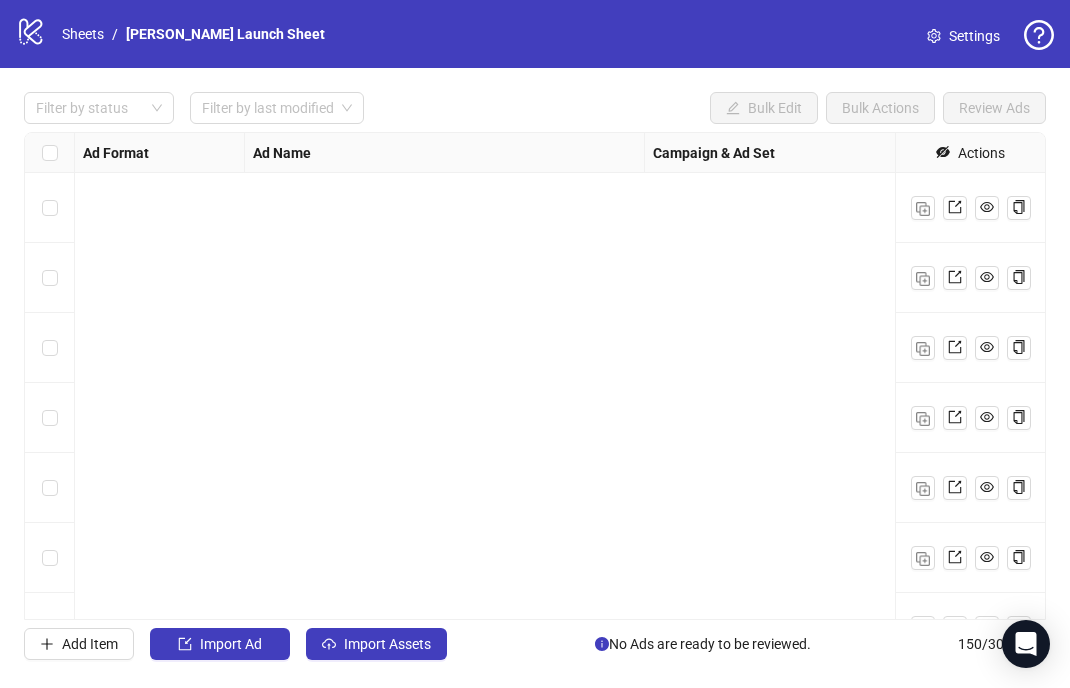 scroll, scrollTop: 1484, scrollLeft: 2, axis: both 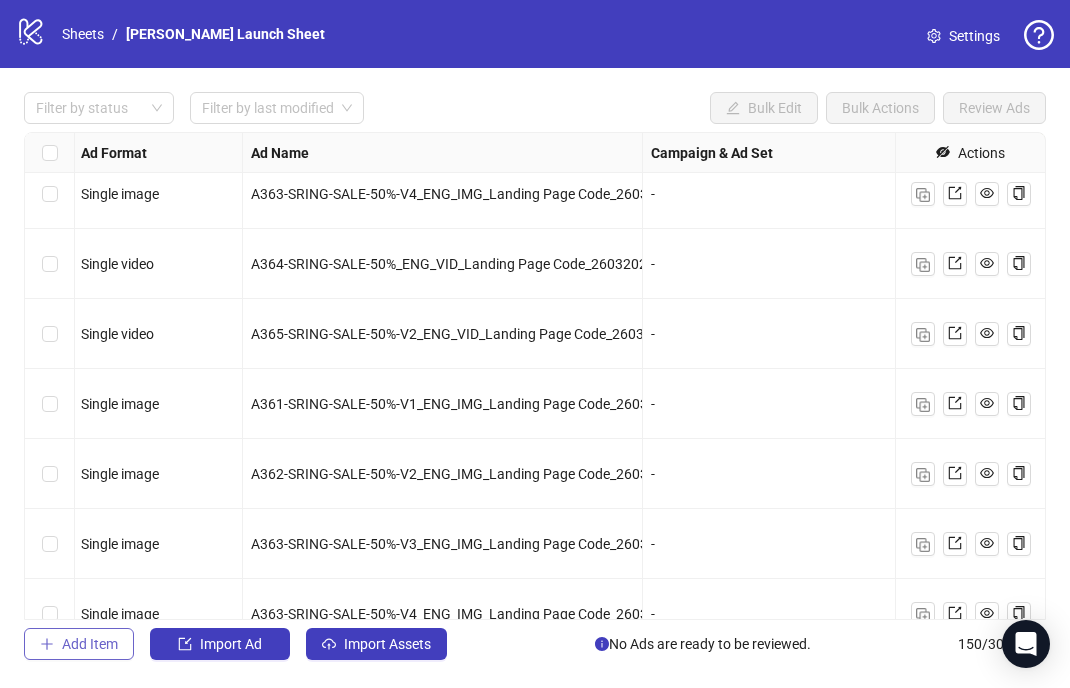click on "Add Item" at bounding box center (90, 644) 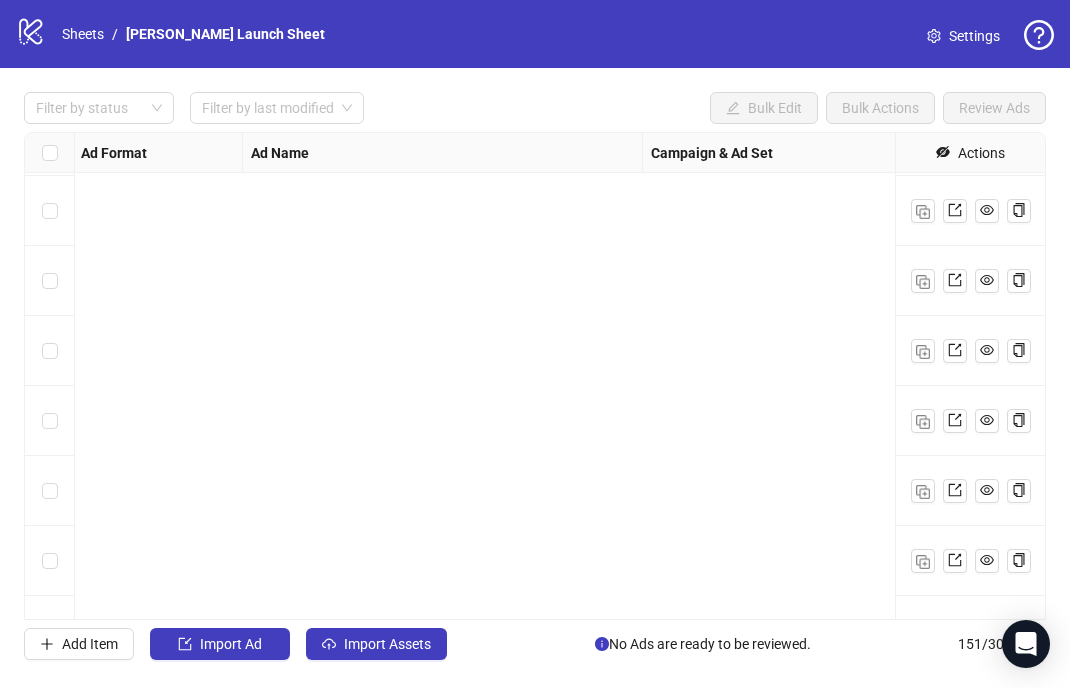 scroll, scrollTop: 10124, scrollLeft: 2, axis: both 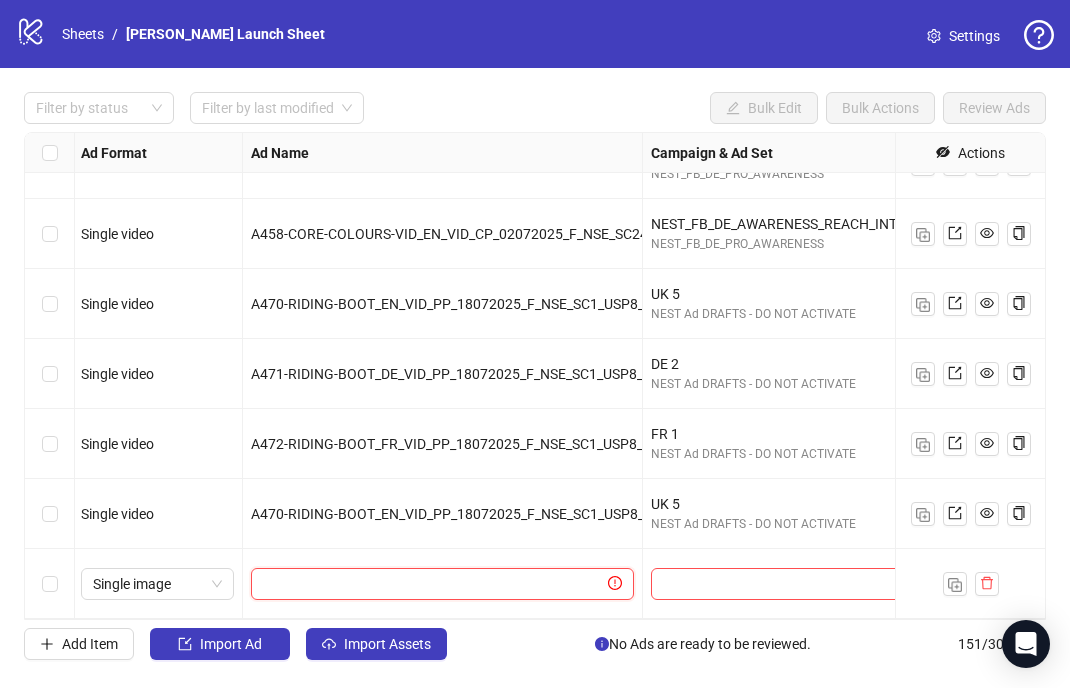 click at bounding box center [433, 584] 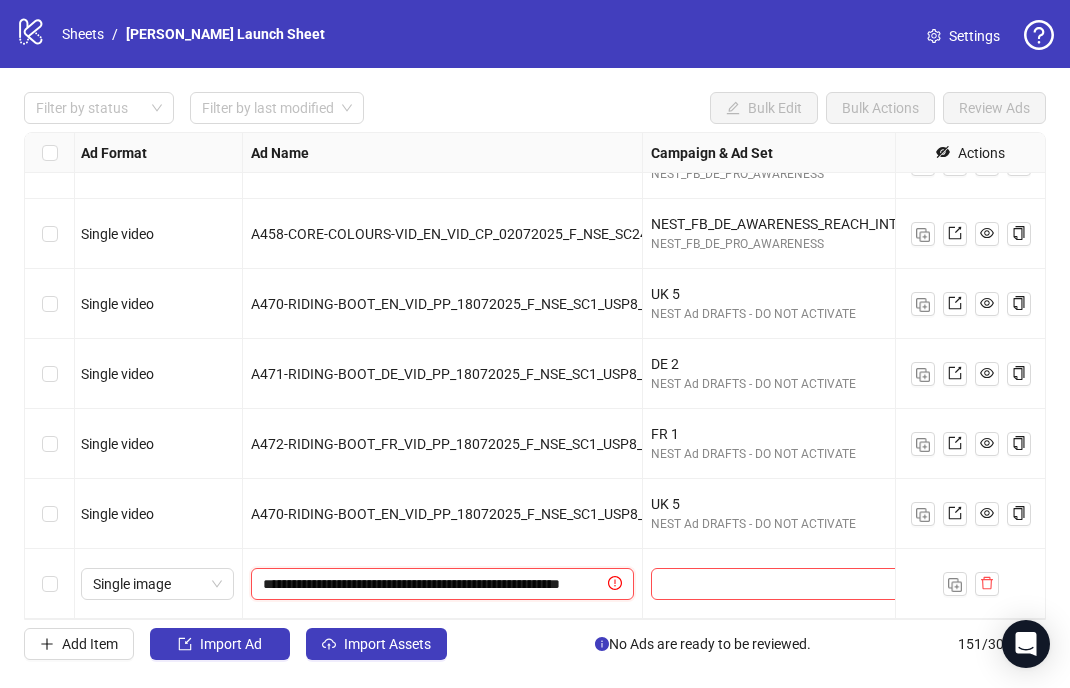 scroll, scrollTop: 0, scrollLeft: 100, axis: horizontal 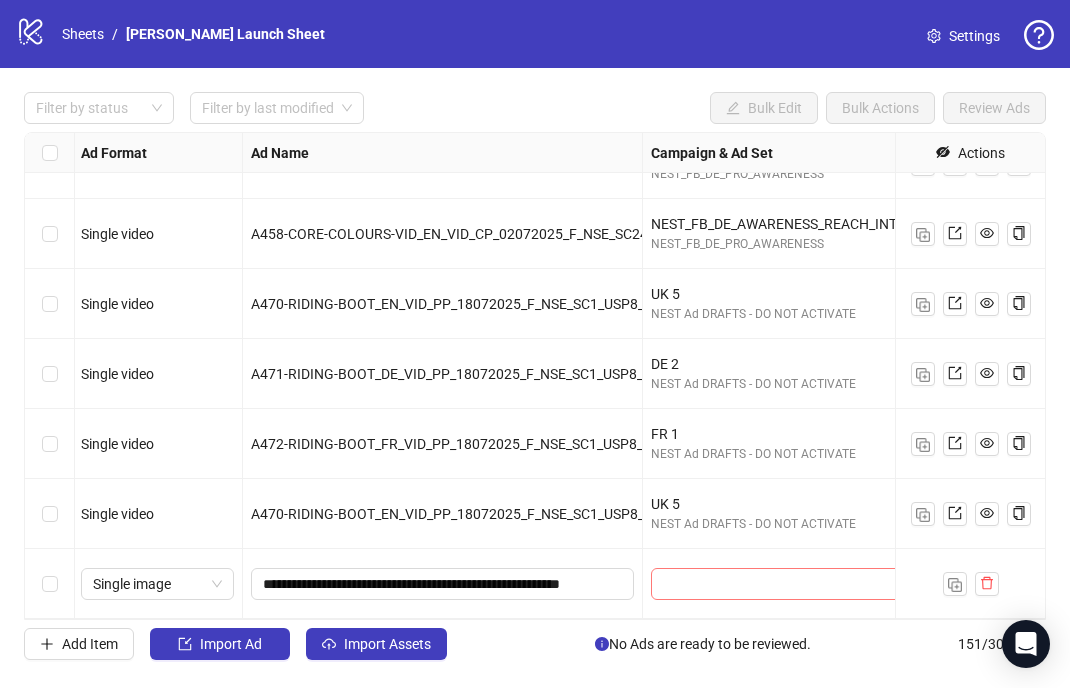 click at bounding box center (783, 584) 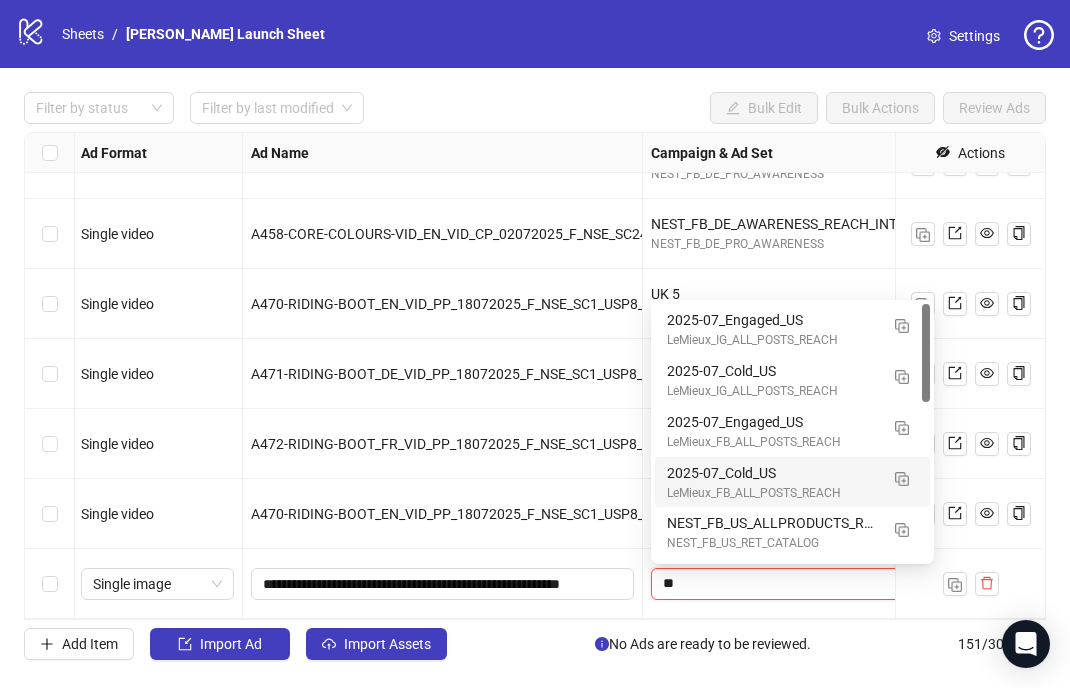 type on "**" 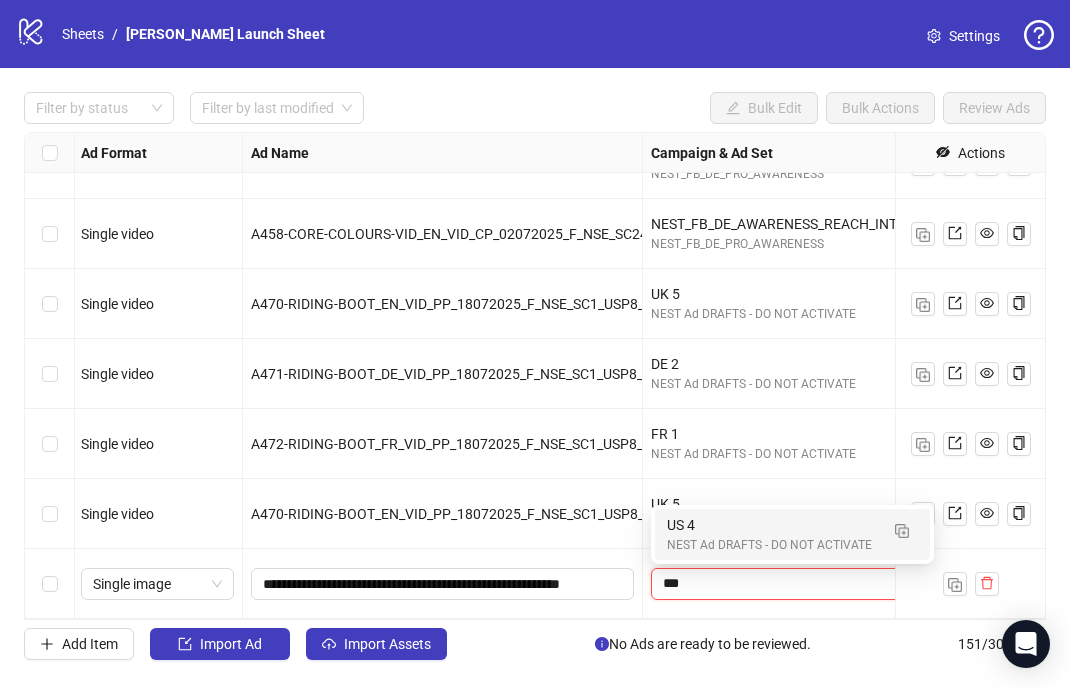 click on "US 4" at bounding box center (772, 525) 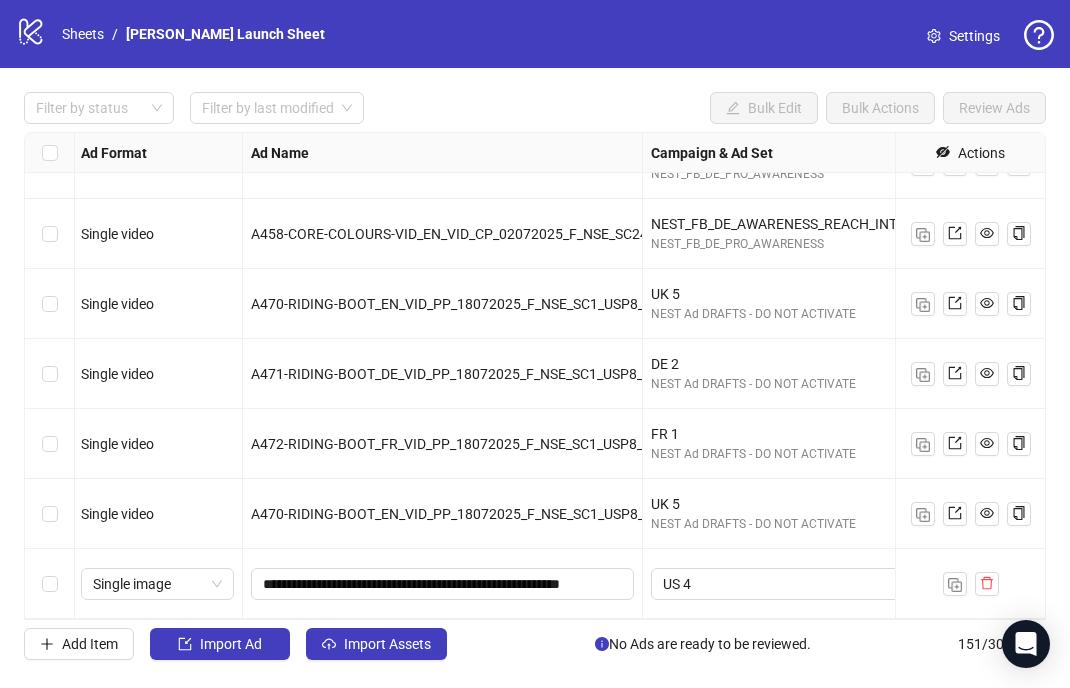 scroll, scrollTop: 10124, scrollLeft: 603, axis: both 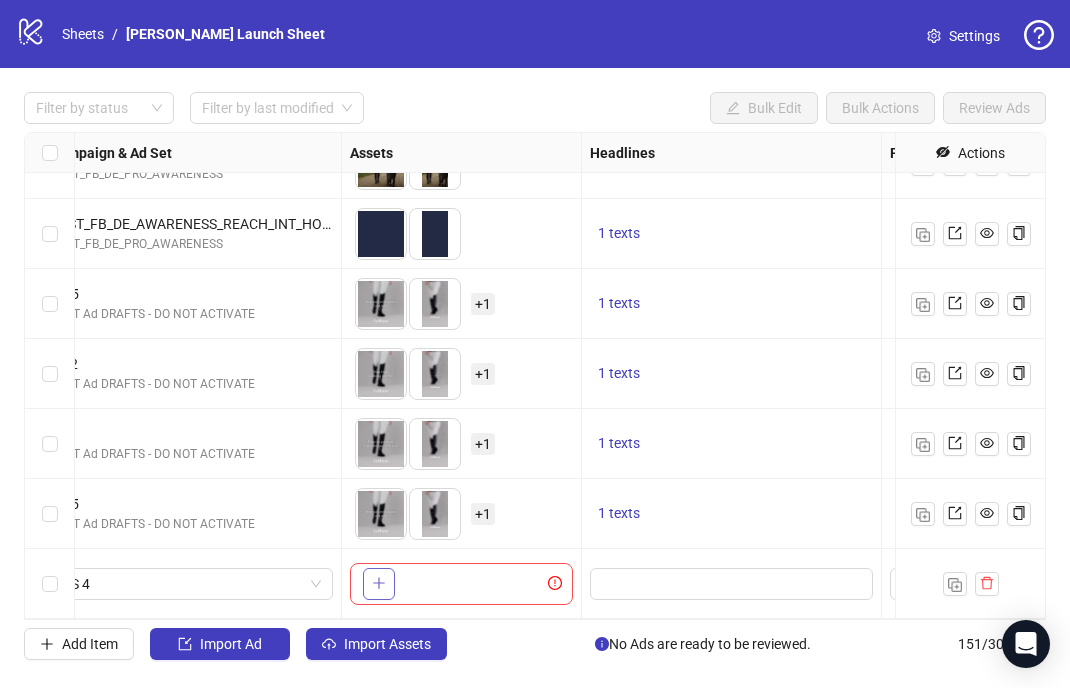 click 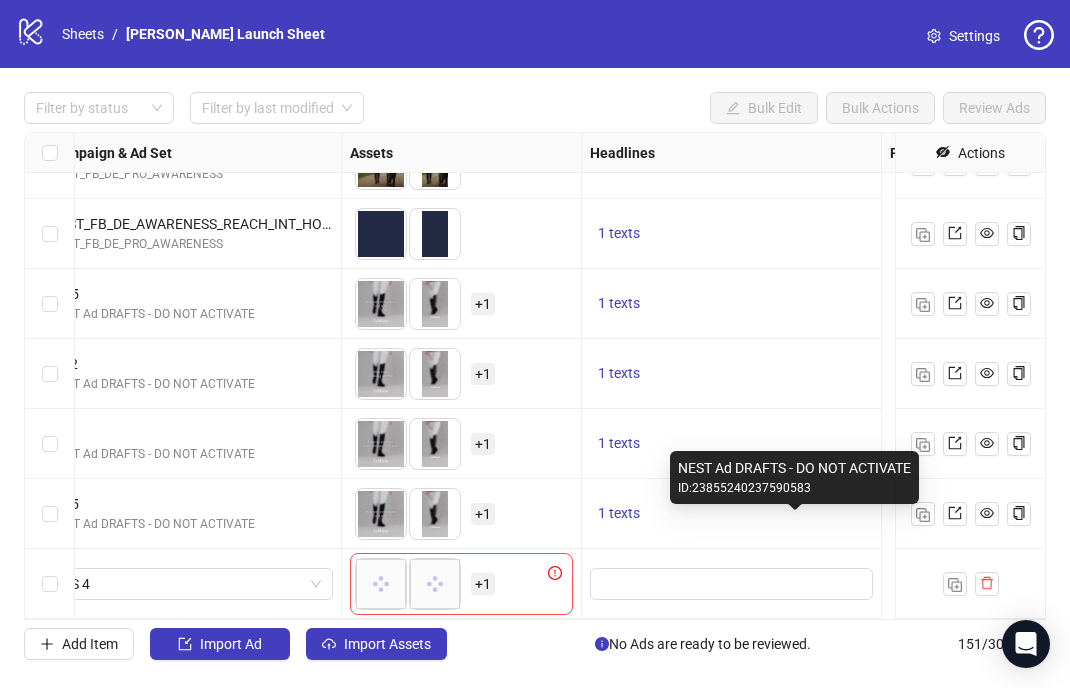 scroll, scrollTop: 10124, scrollLeft: 0, axis: vertical 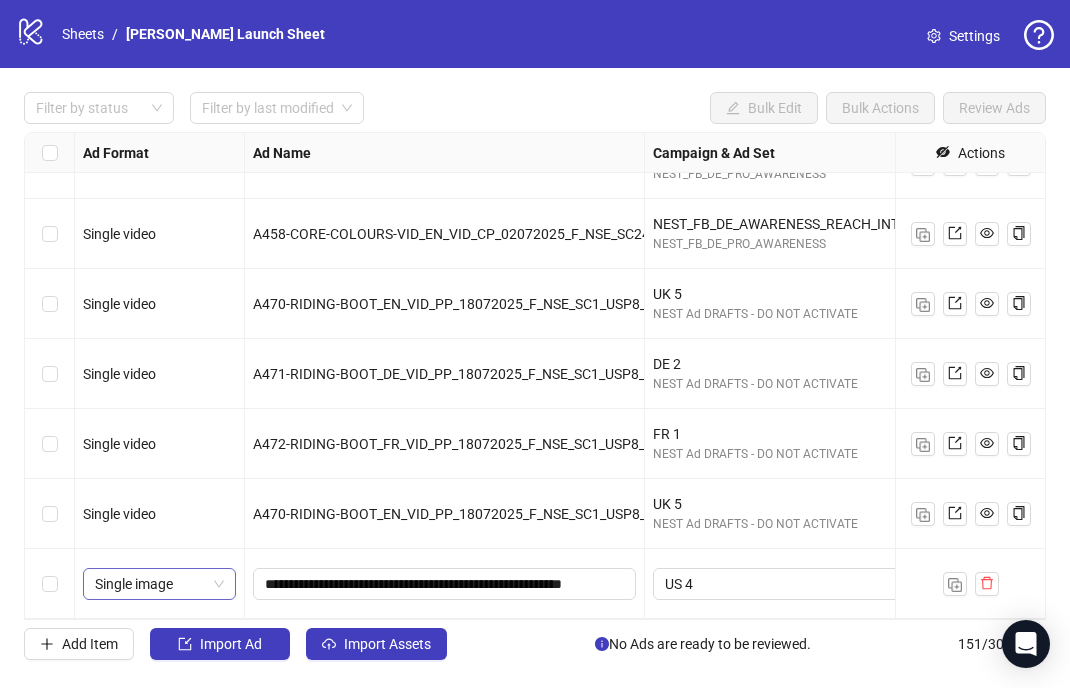 click on "Single image" at bounding box center (159, 584) 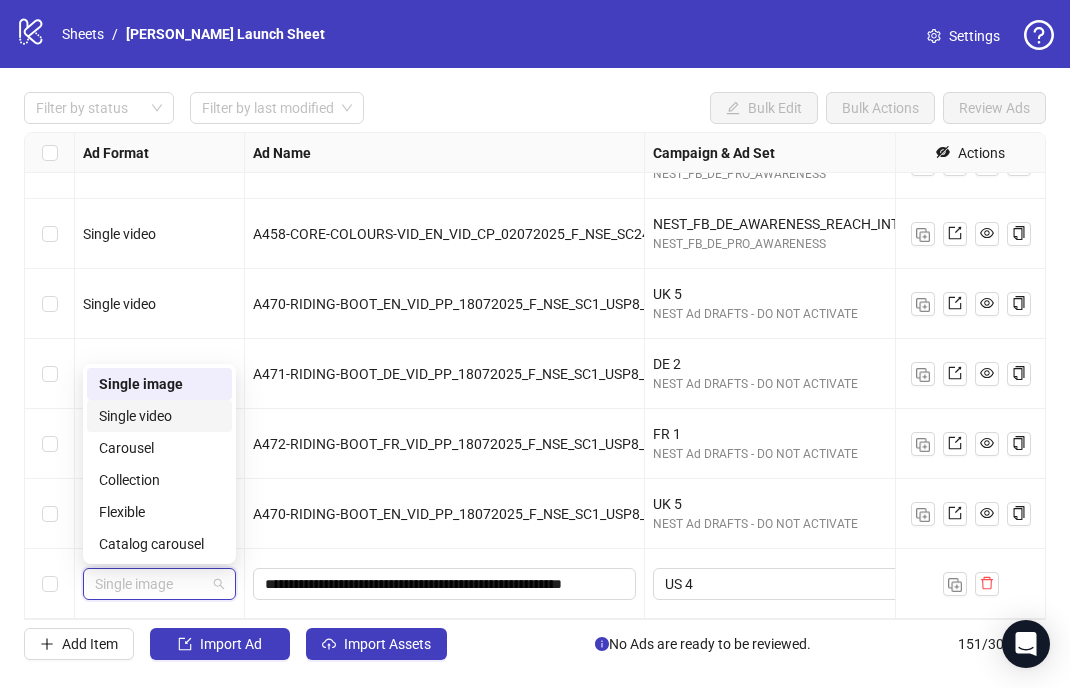 drag, startPoint x: 141, startPoint y: 408, endPoint x: 463, endPoint y: 442, distance: 323.79007 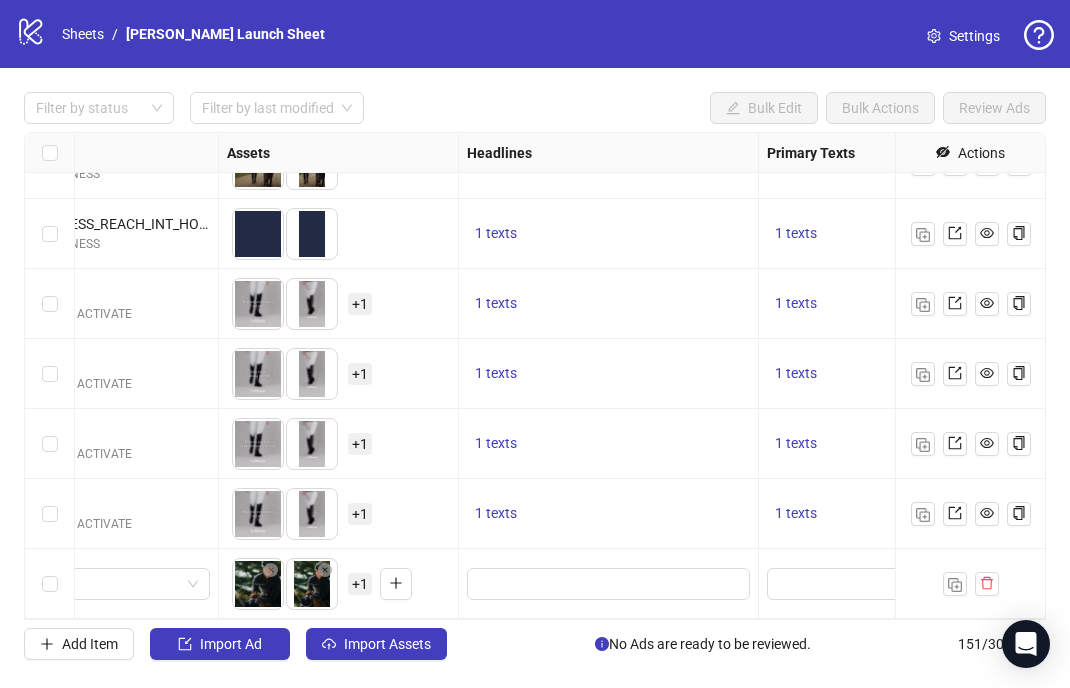scroll, scrollTop: 10124, scrollLeft: 620, axis: both 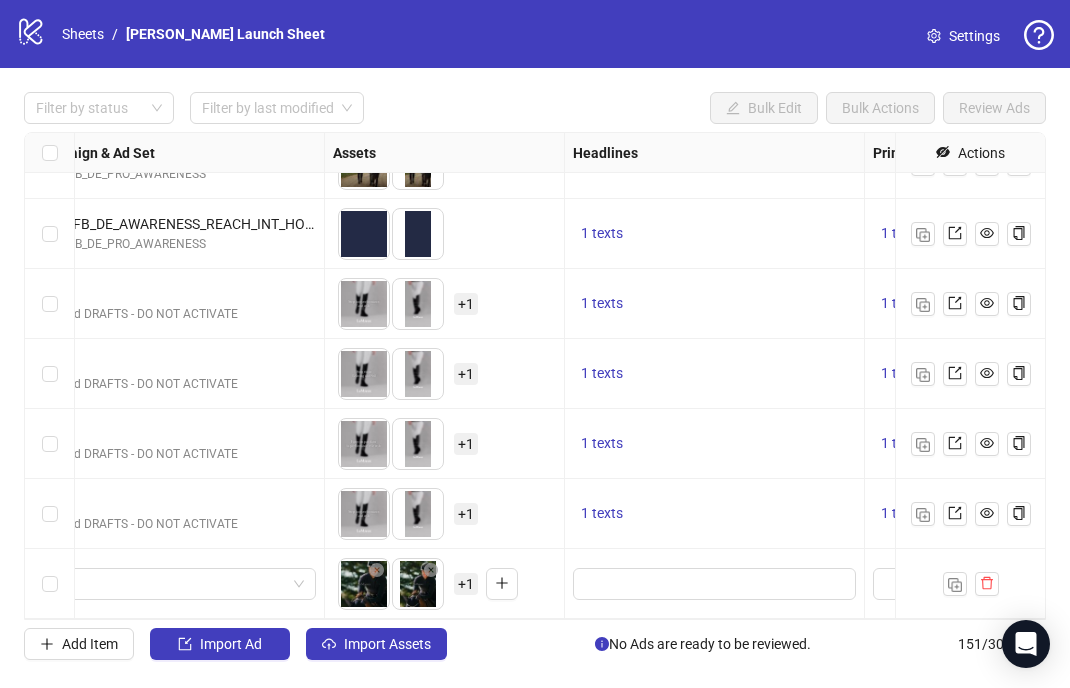click on "+ 1" at bounding box center (466, 584) 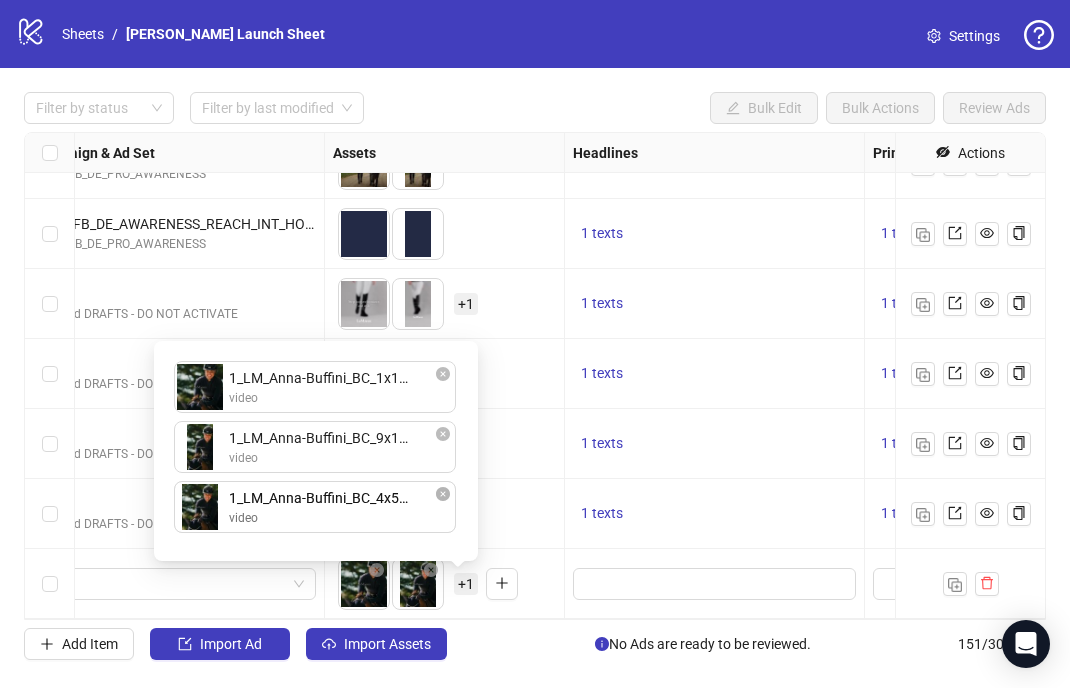 drag, startPoint x: 365, startPoint y: 447, endPoint x: 357, endPoint y: 510, distance: 63.505905 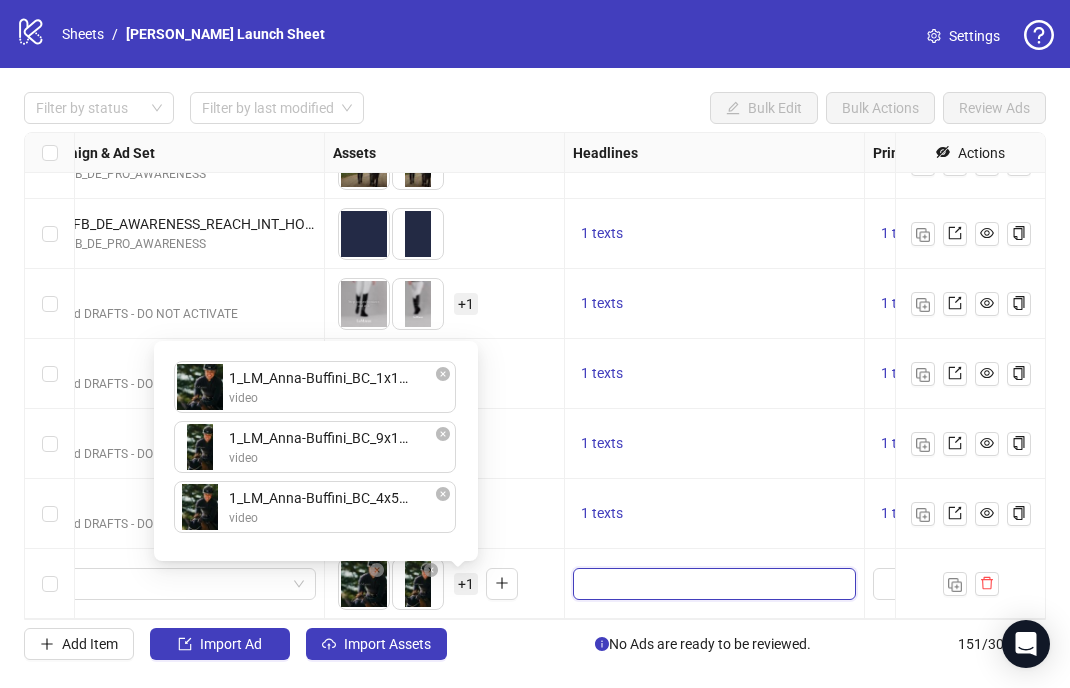 click at bounding box center [712, 584] 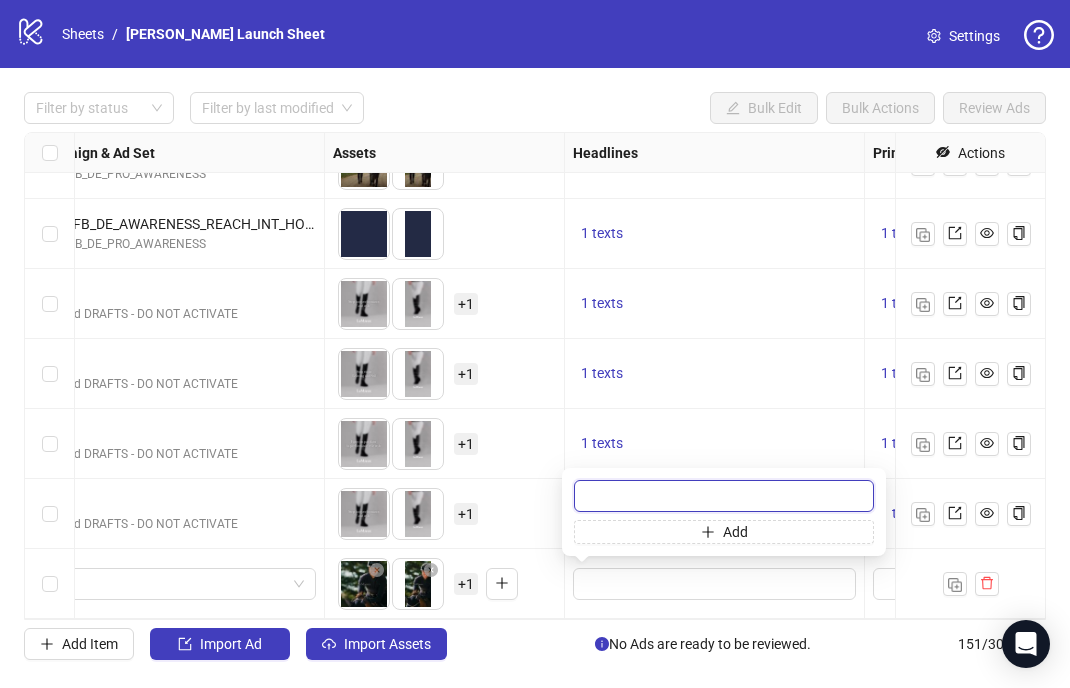 scroll, scrollTop: 10124, scrollLeft: 1073, axis: both 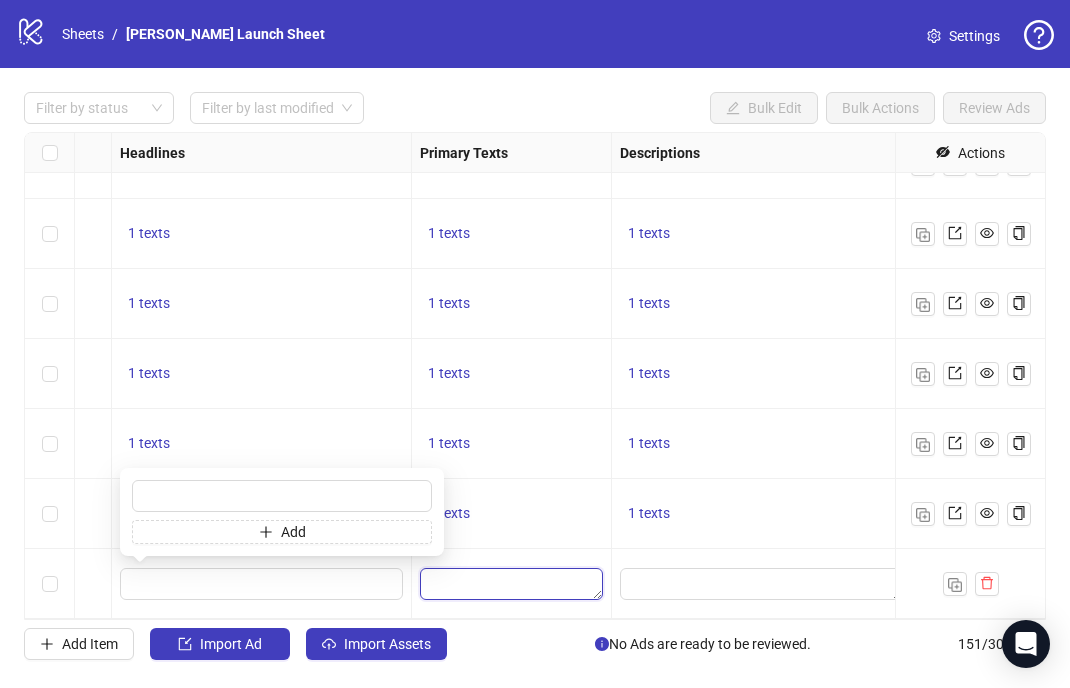 click at bounding box center [511, 584] 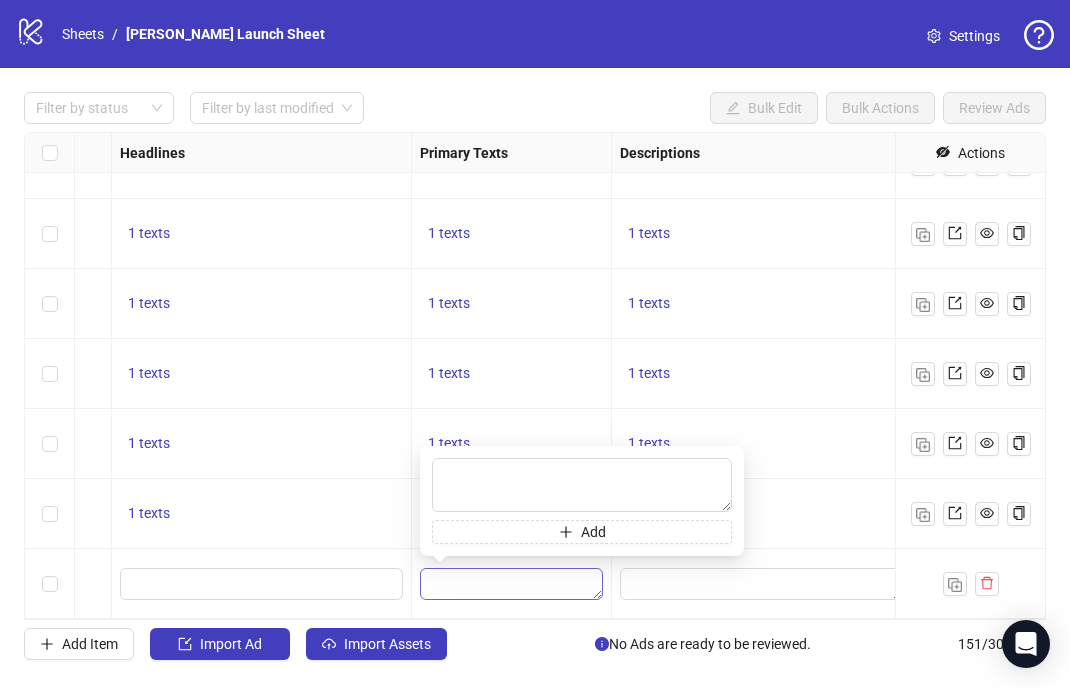 type on "**********" 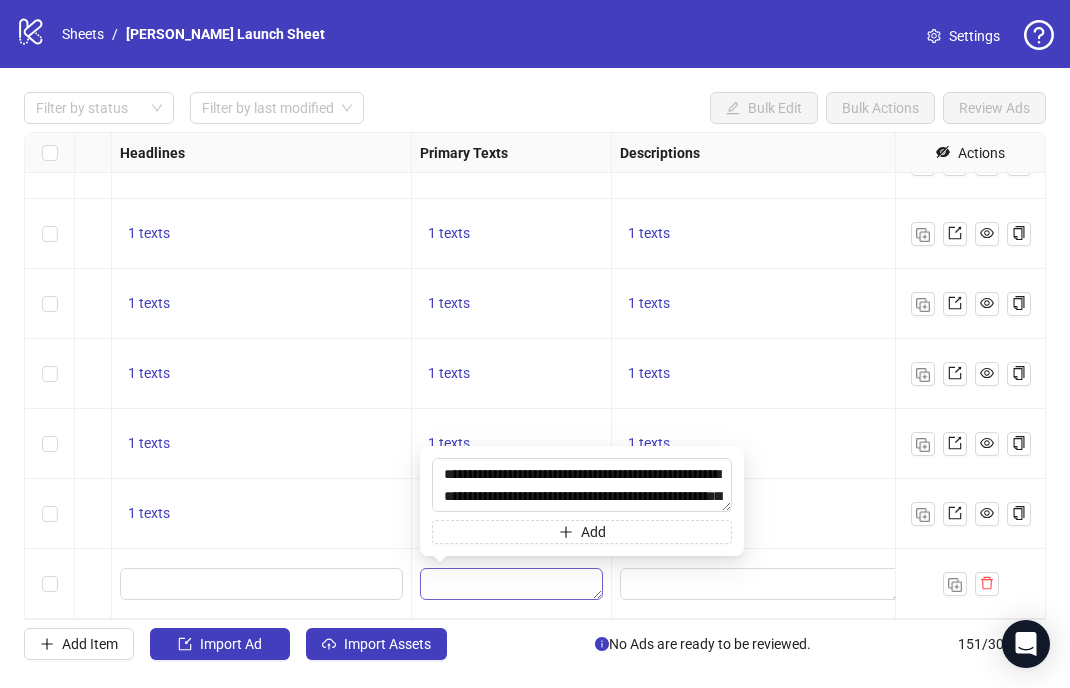 scroll, scrollTop: 15, scrollLeft: 0, axis: vertical 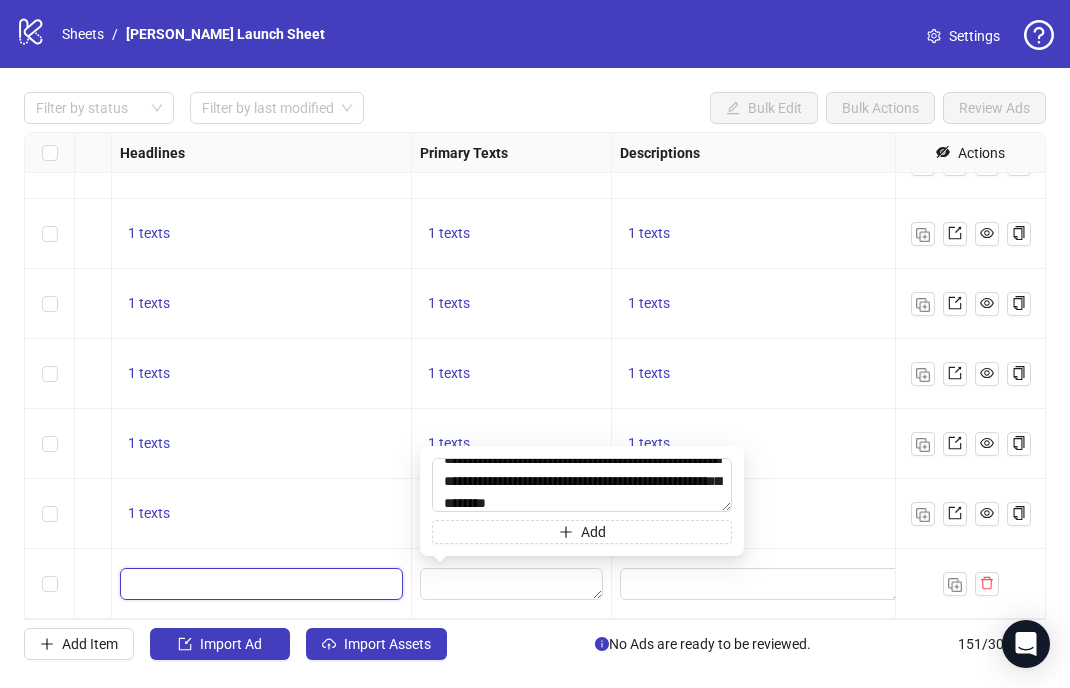 click at bounding box center [259, 584] 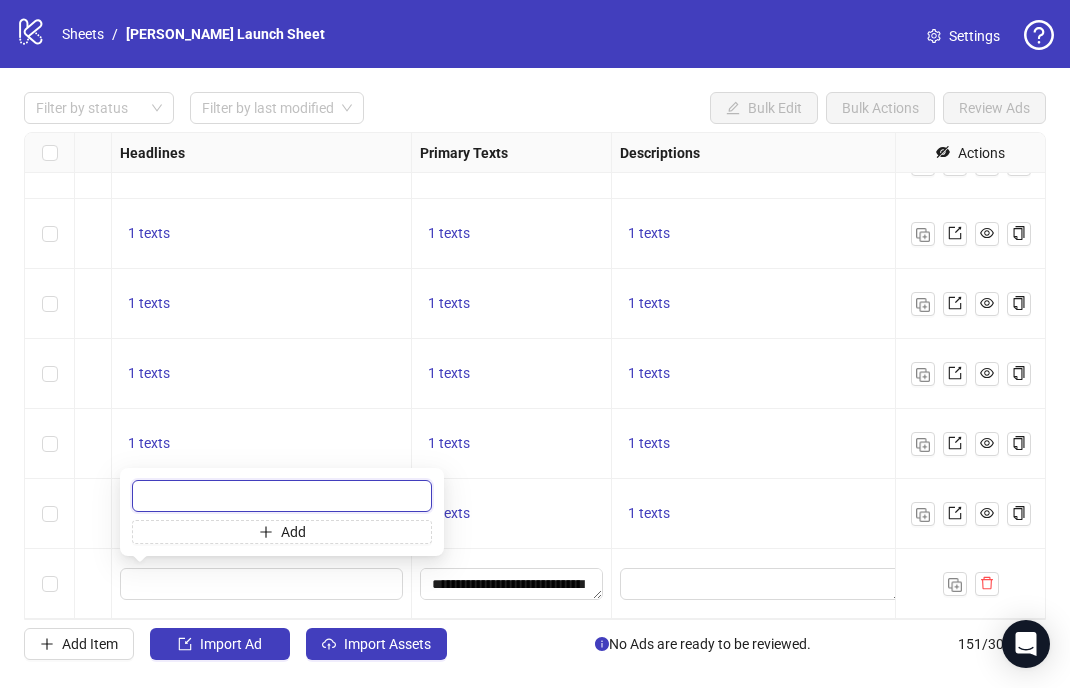 paste on "**********" 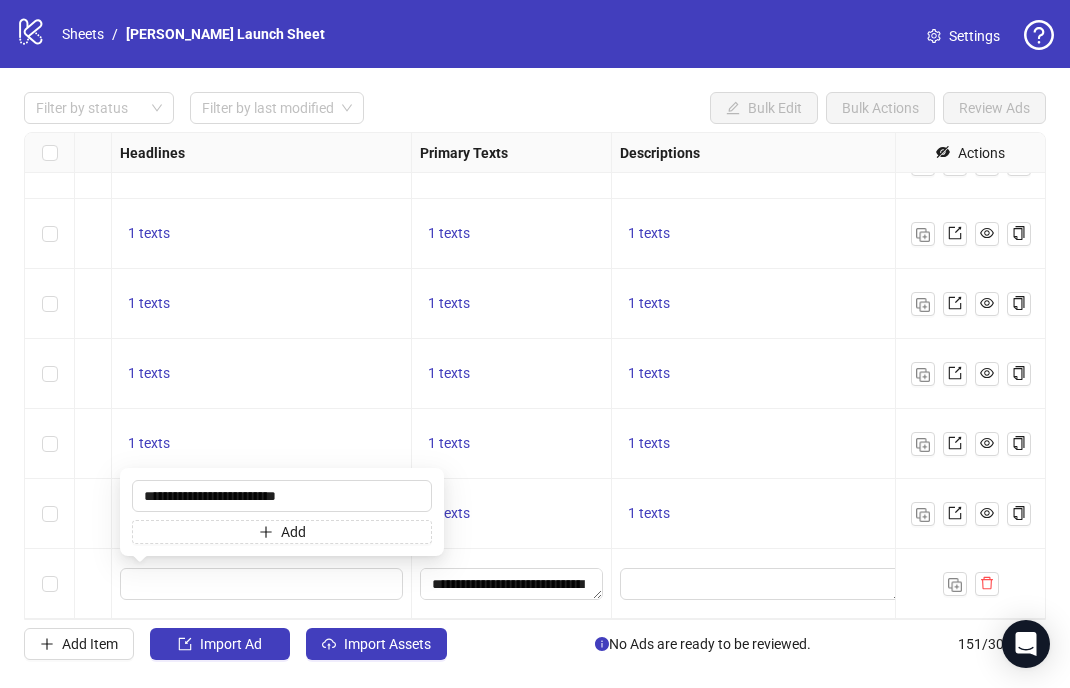 click on "1 texts" at bounding box center [511, 444] 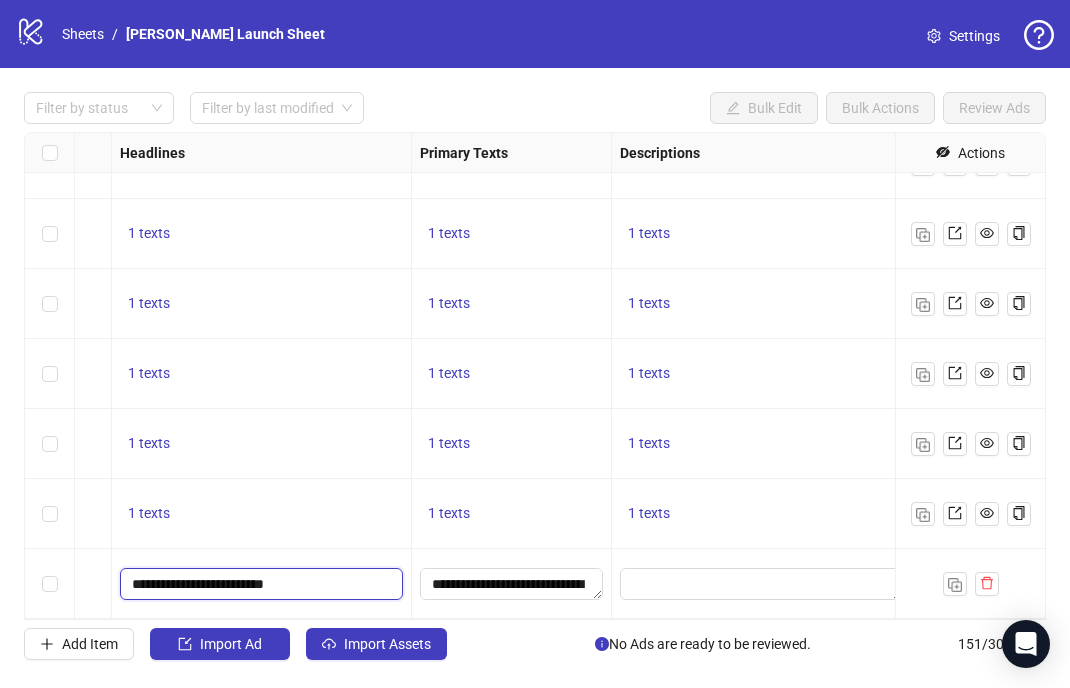 click on "**********" at bounding box center [259, 584] 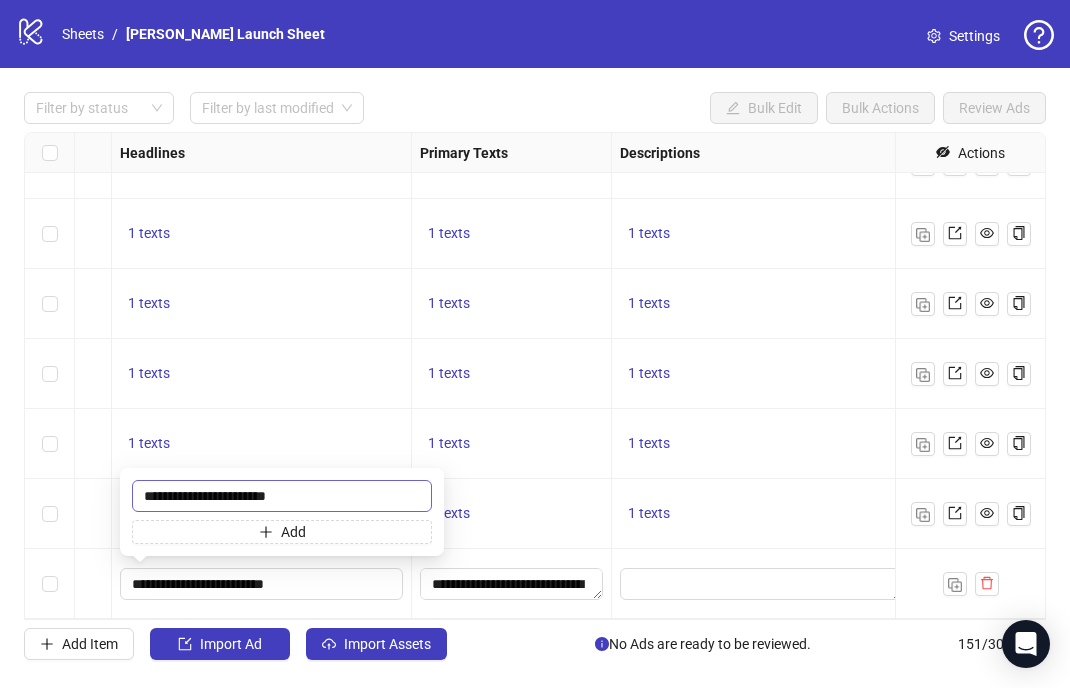 click on "**********" at bounding box center [282, 496] 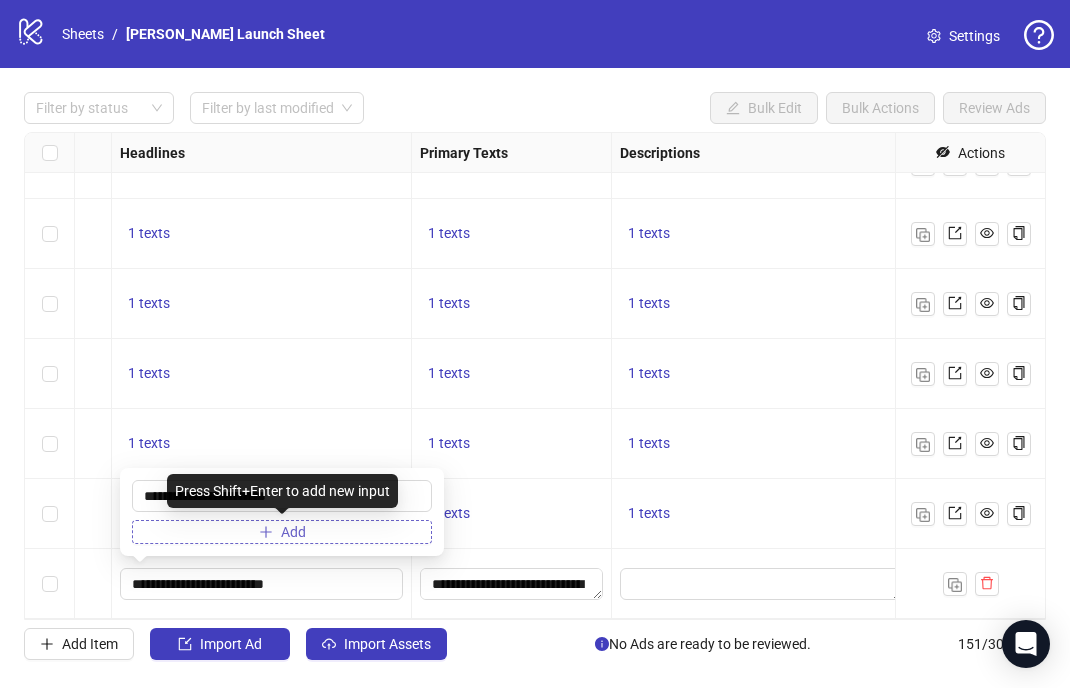 type on "**********" 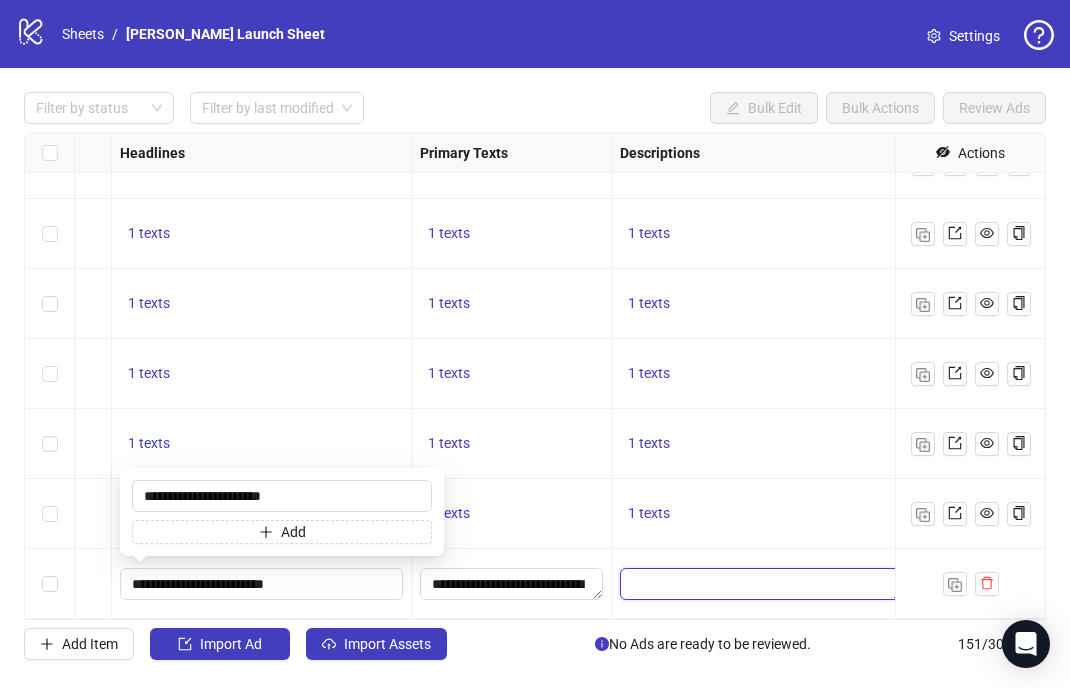 click at bounding box center [761, 584] 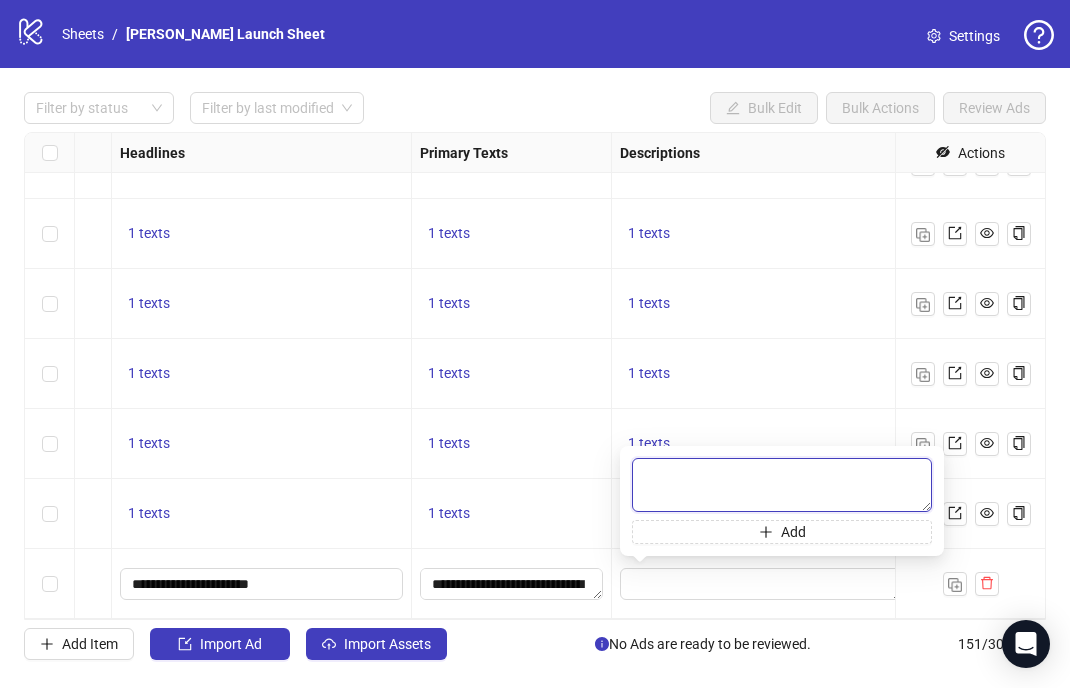 paste on "**********" 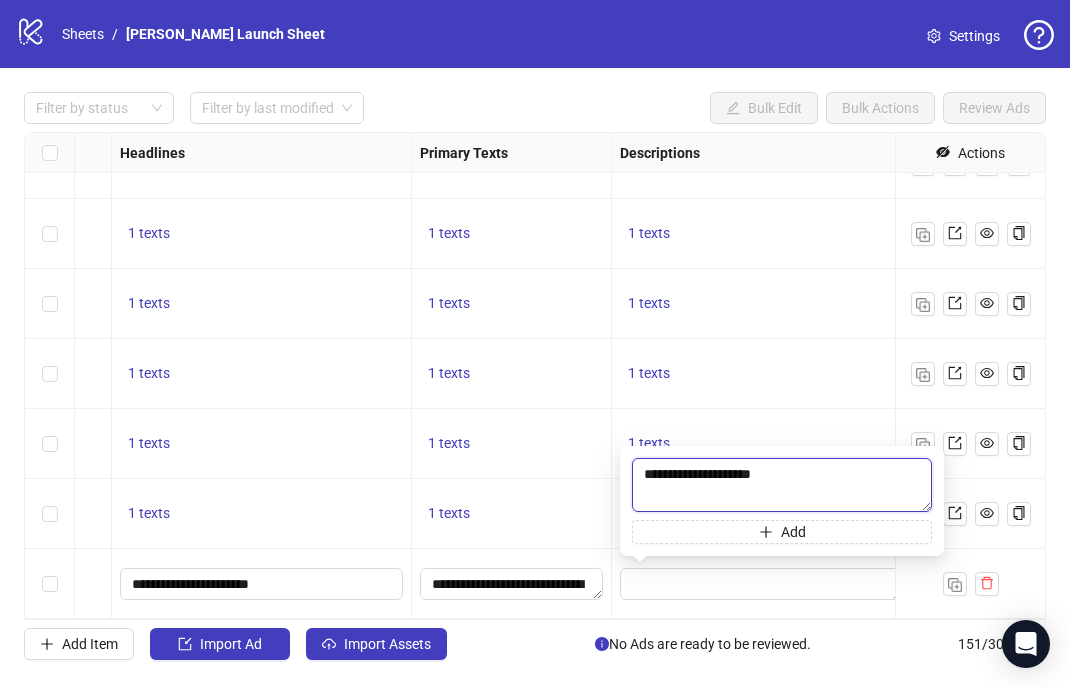 click on "**********" at bounding box center [782, 485] 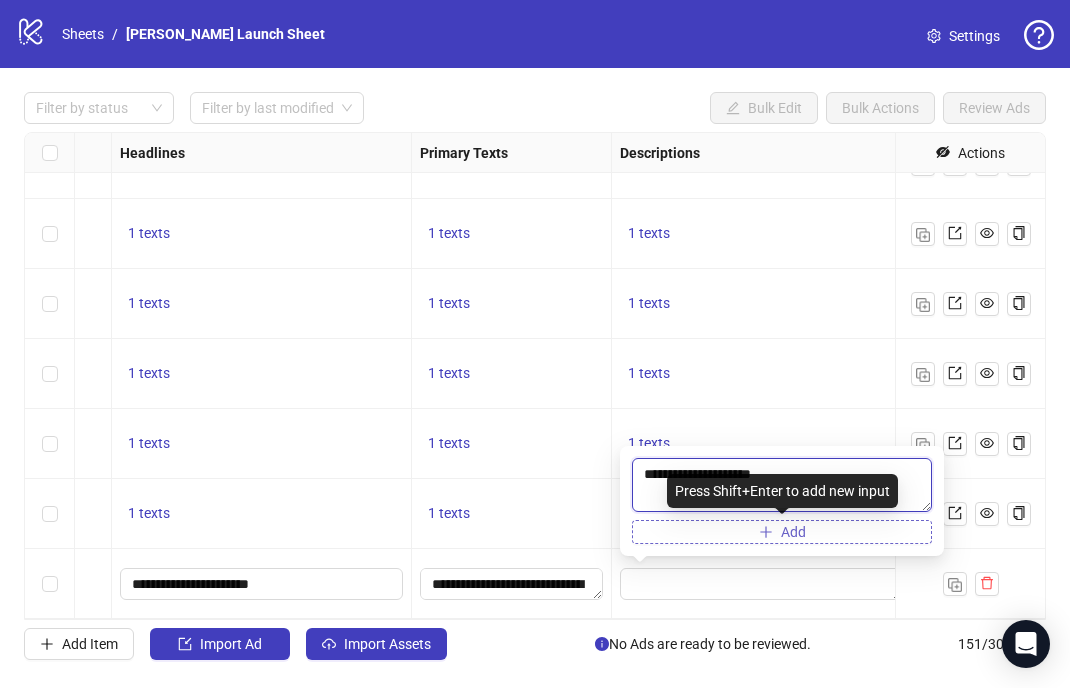 type on "**********" 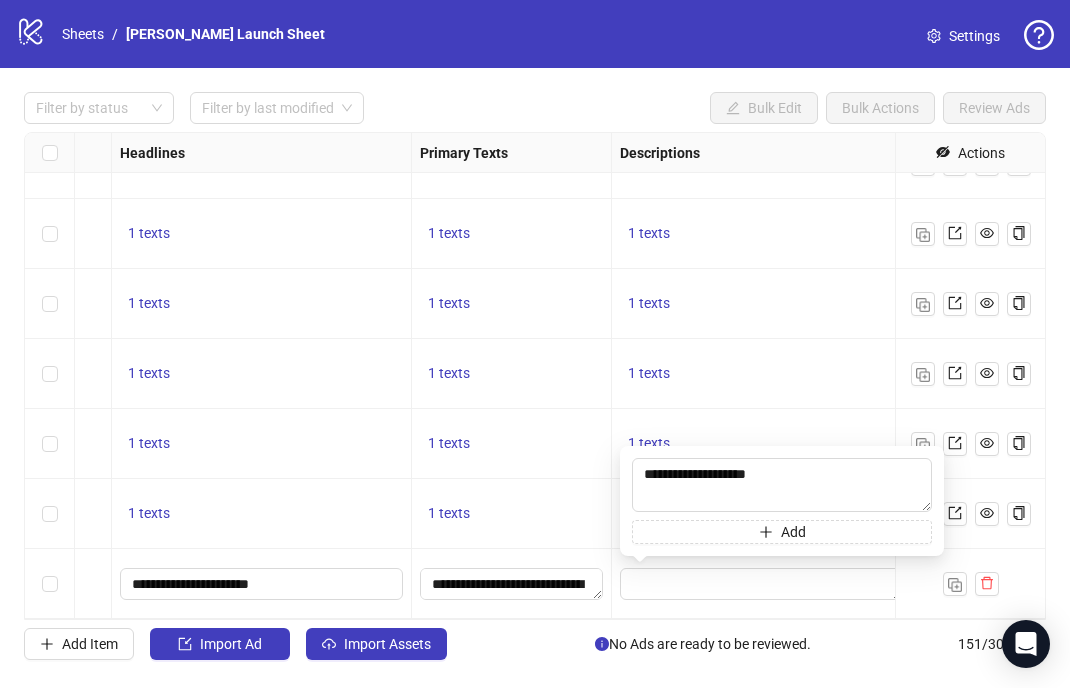 drag, startPoint x: 776, startPoint y: 343, endPoint x: 783, endPoint y: 414, distance: 71.34424 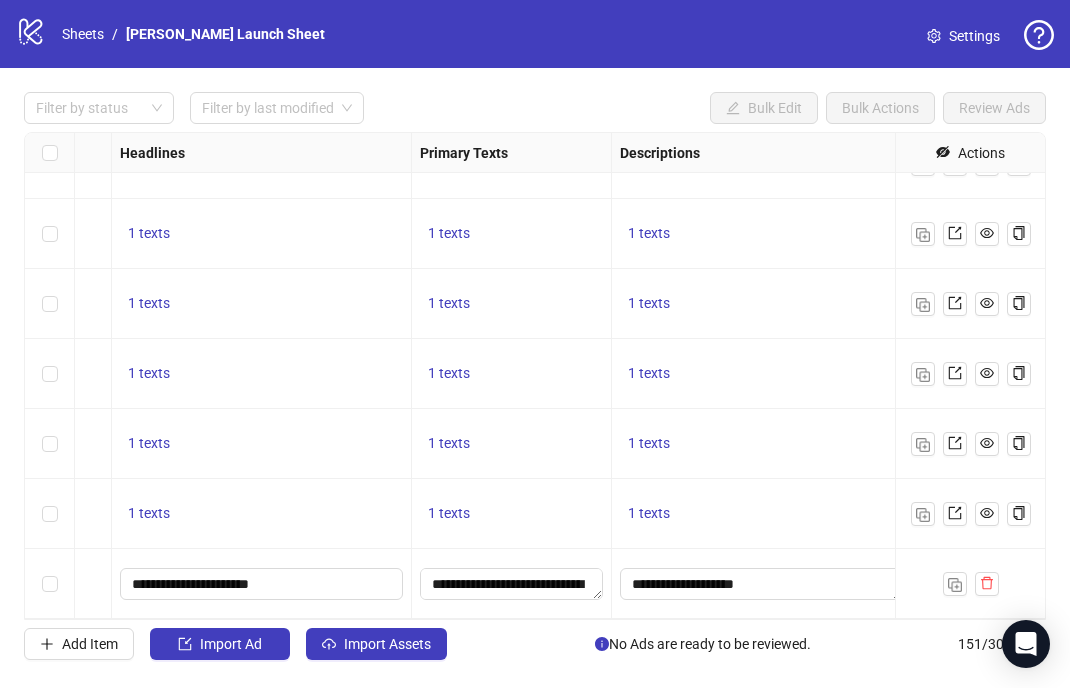 scroll, scrollTop: 10124, scrollLeft: 1327, axis: both 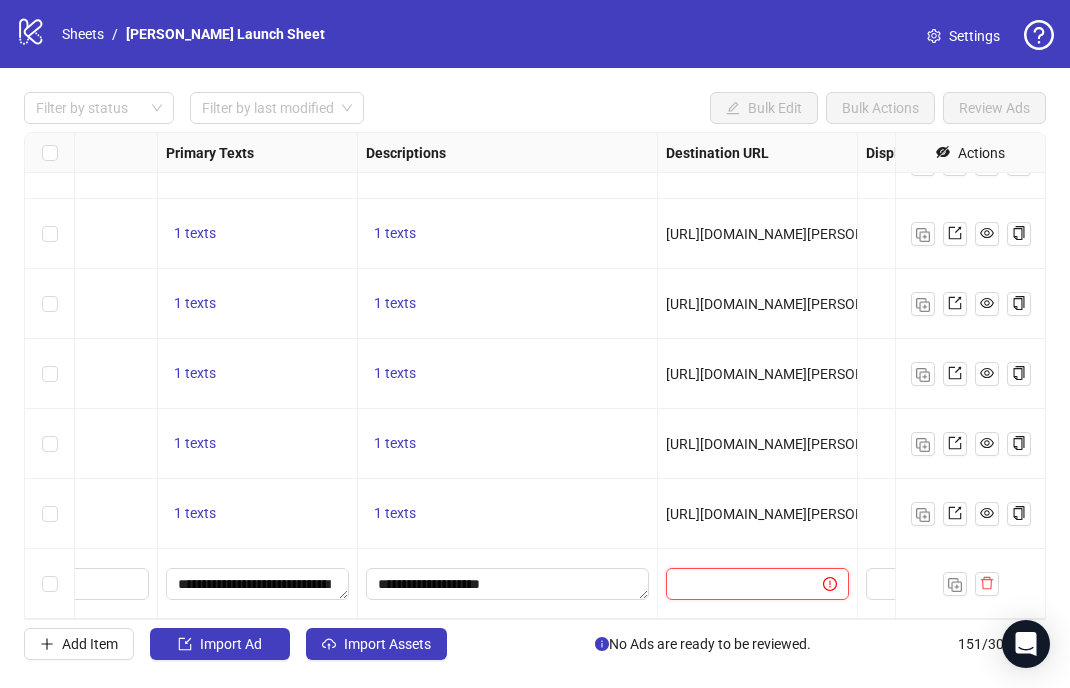 click at bounding box center [736, 584] 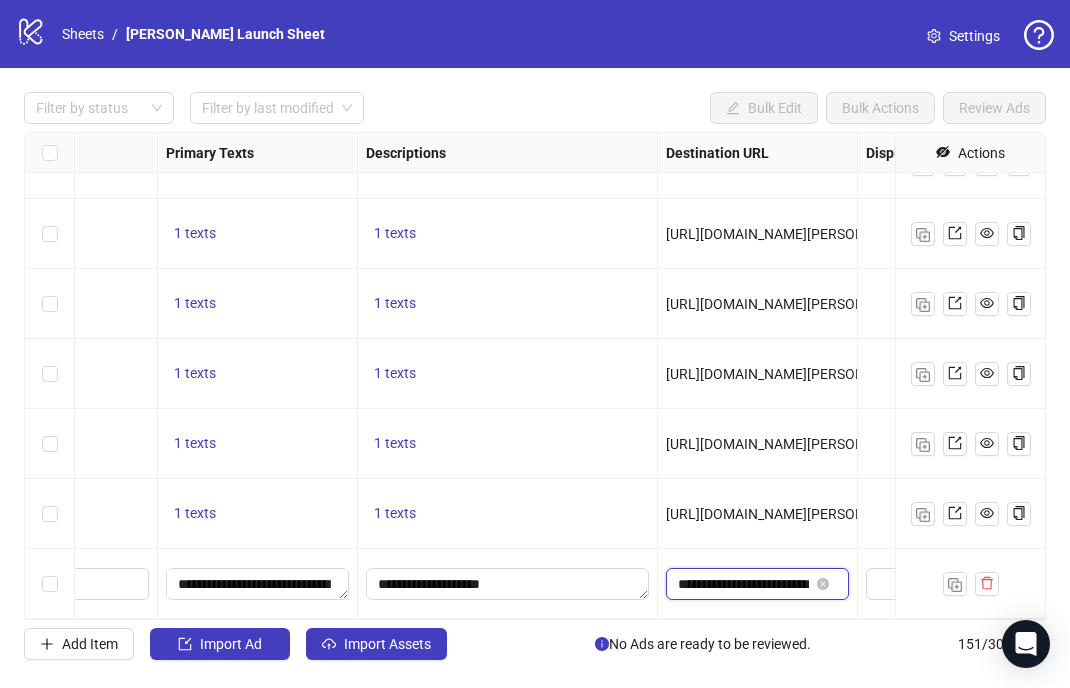 scroll, scrollTop: 0, scrollLeft: 55, axis: horizontal 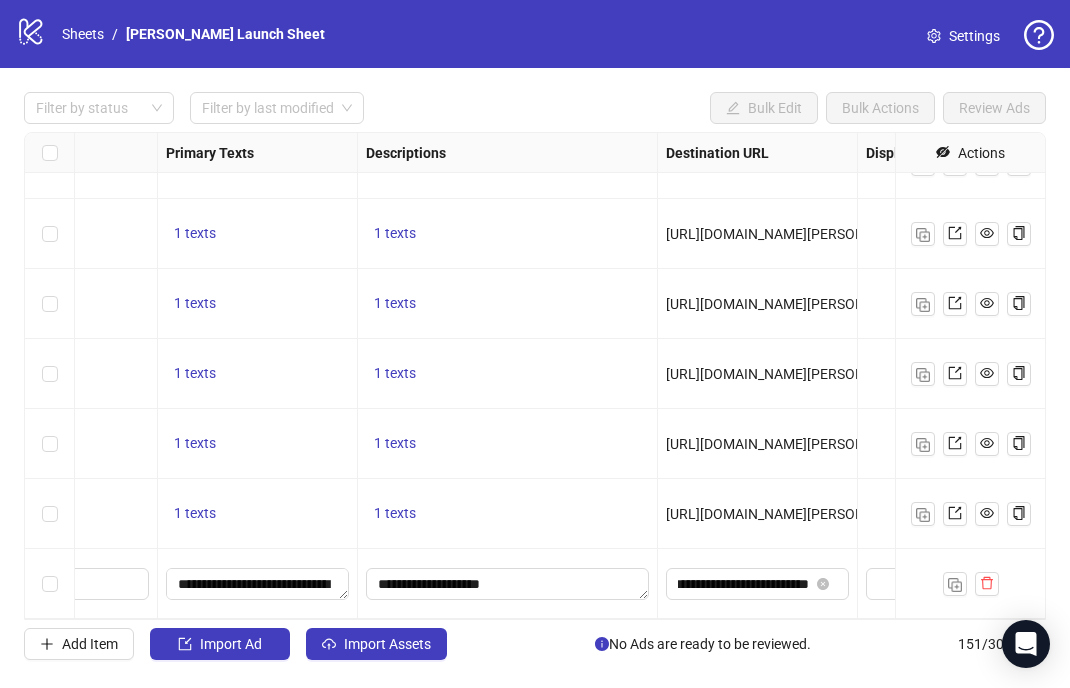 click on "[URL][DOMAIN_NAME][PERSON_NAME]" at bounding box center [758, 514] 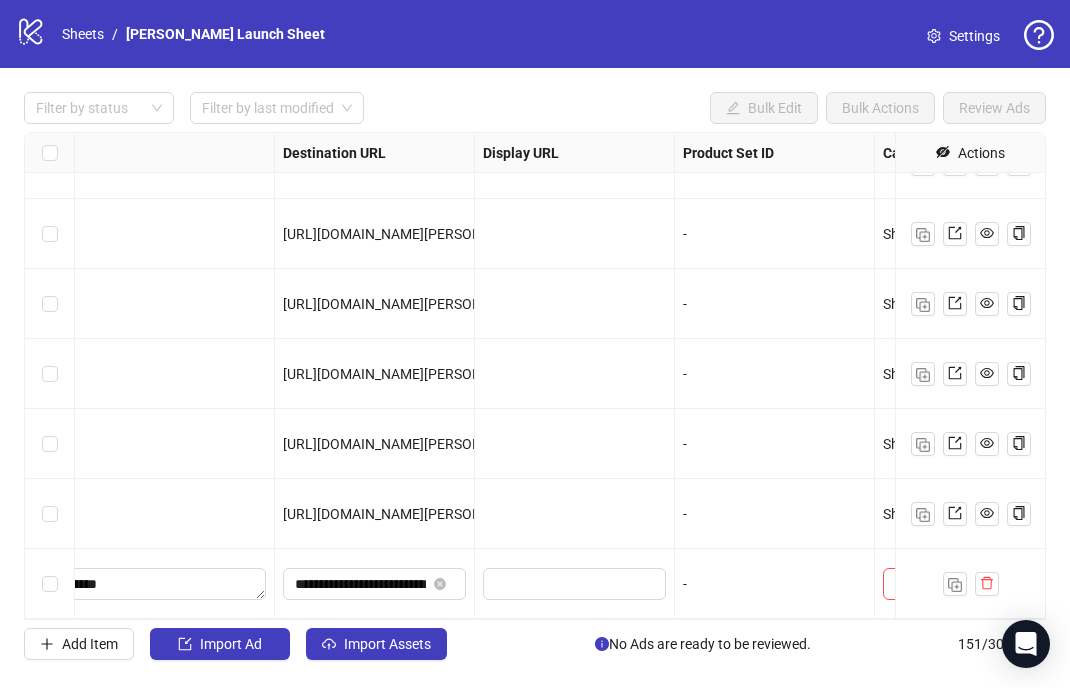 scroll, scrollTop: 10124, scrollLeft: 1850, axis: both 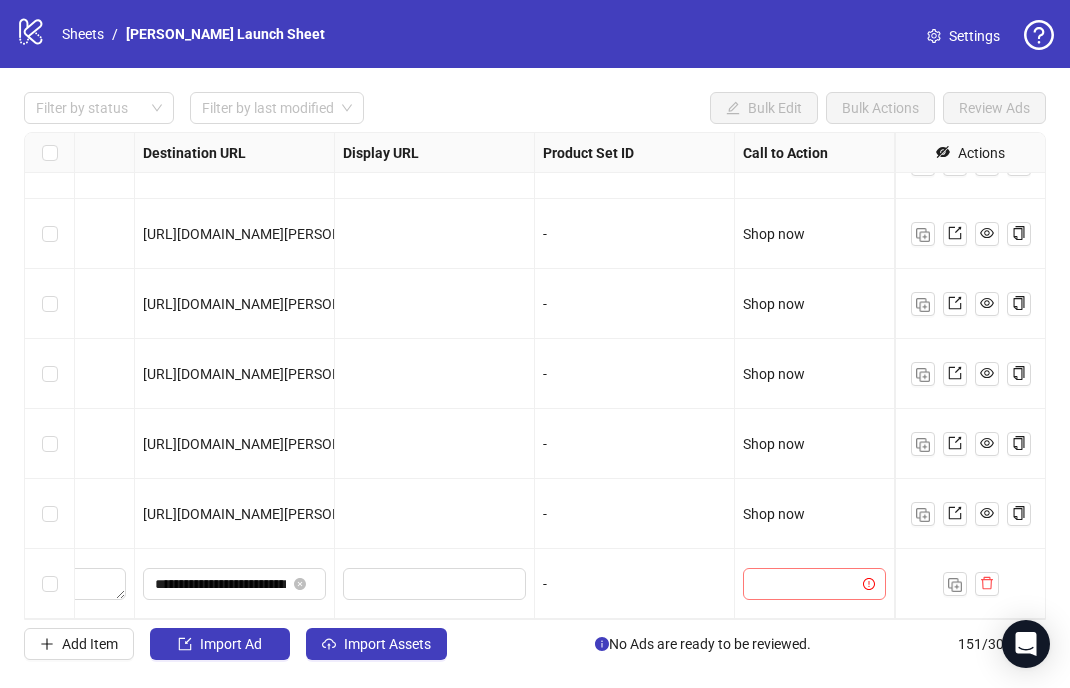 click at bounding box center [805, 584] 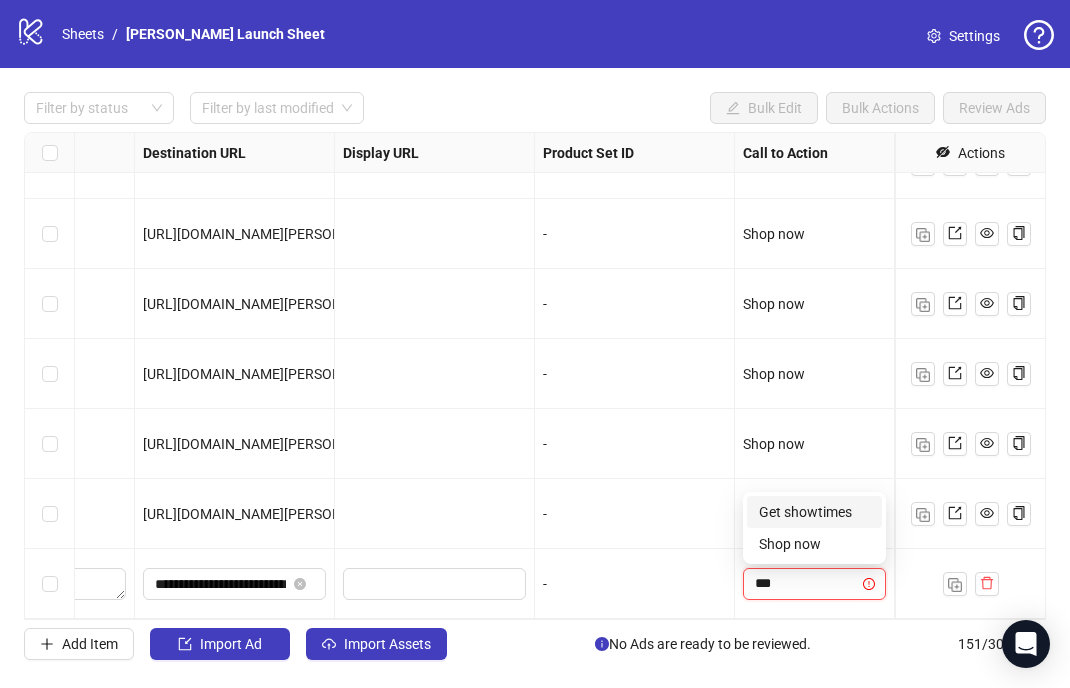 type on "****" 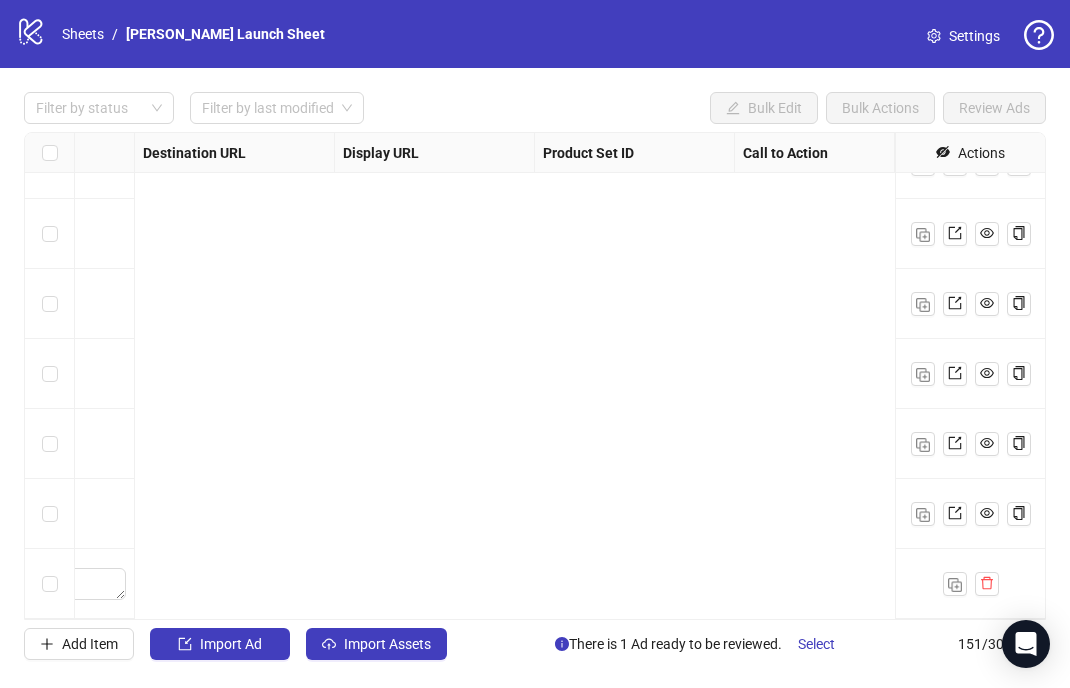 scroll, scrollTop: 10124, scrollLeft: 0, axis: vertical 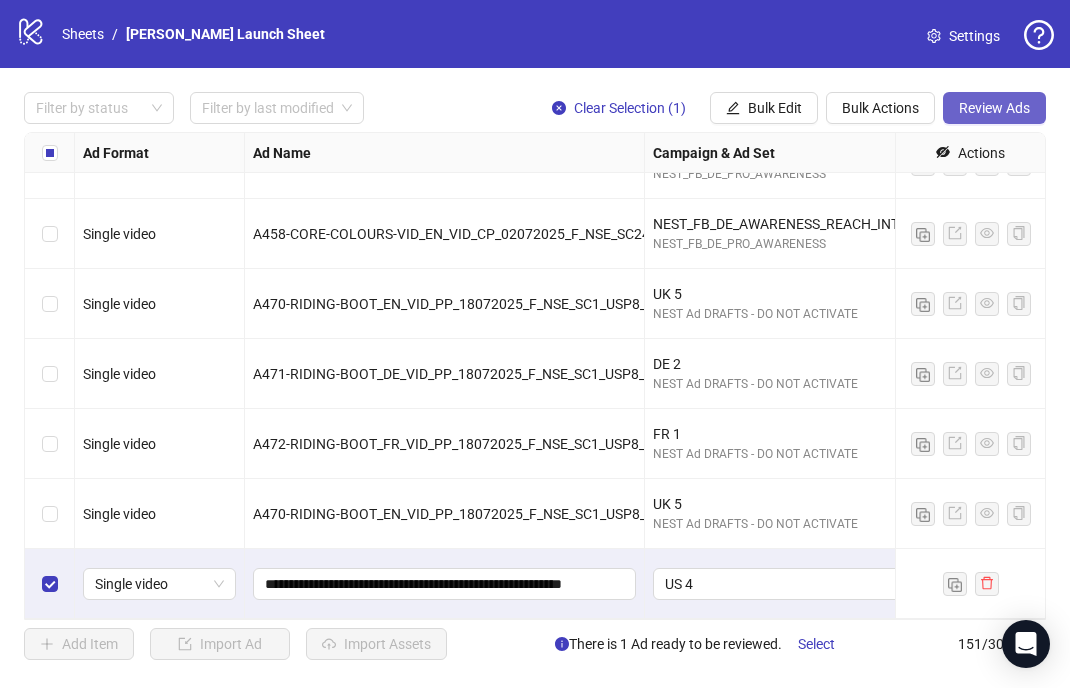 click on "Review Ads" at bounding box center [994, 108] 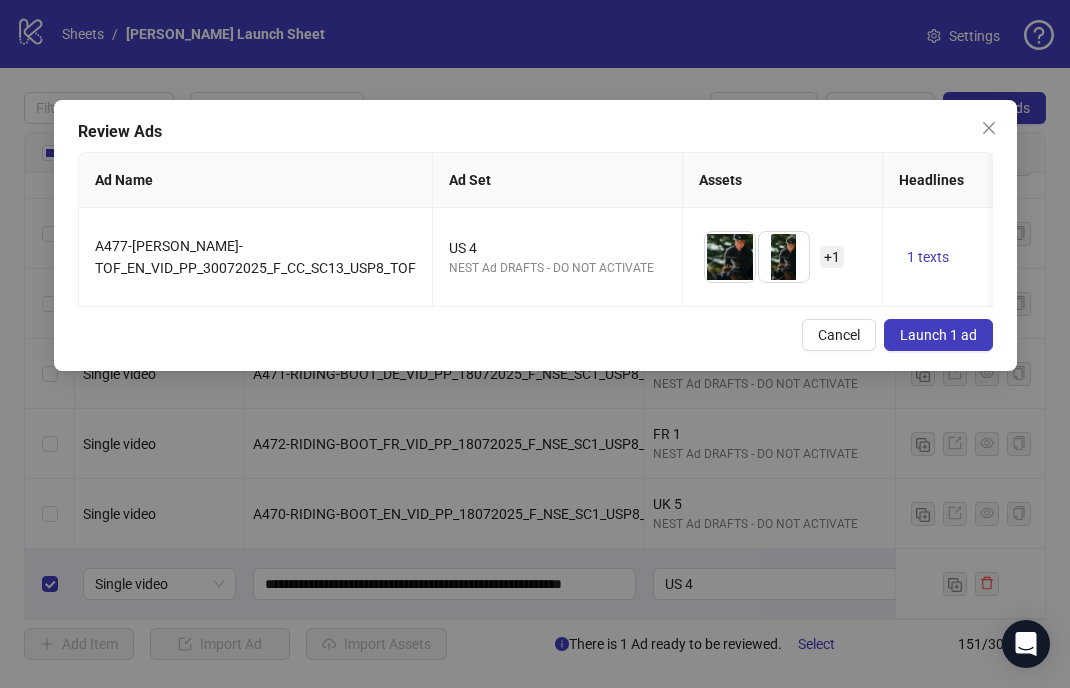 click on "Launch 1 ad" at bounding box center (938, 335) 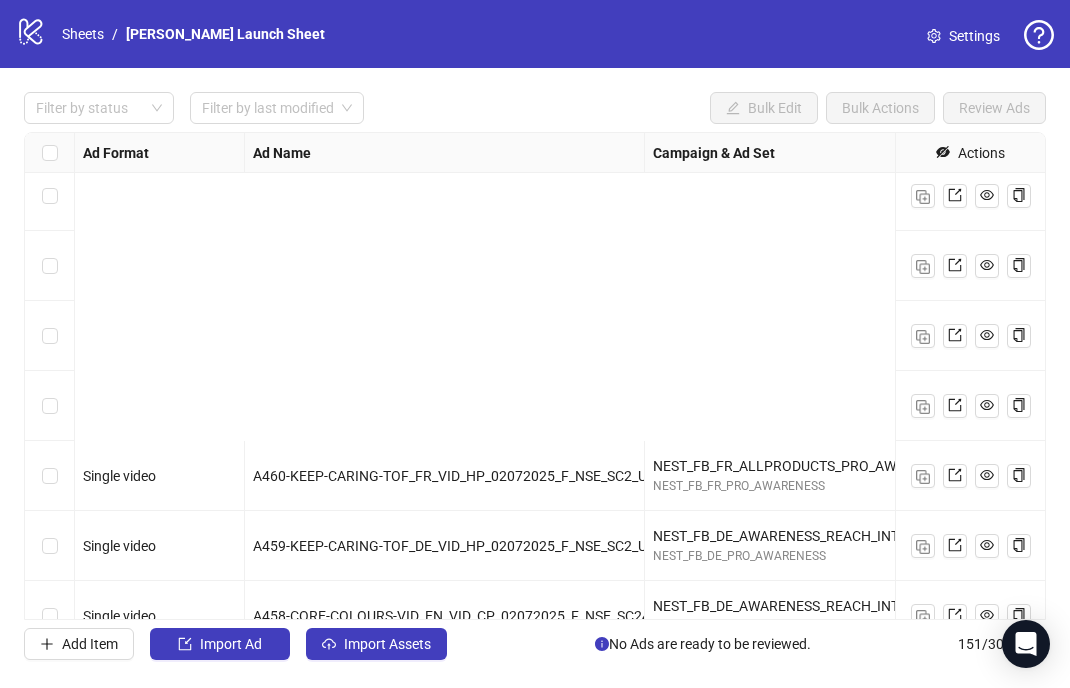 scroll, scrollTop: 10124, scrollLeft: 0, axis: vertical 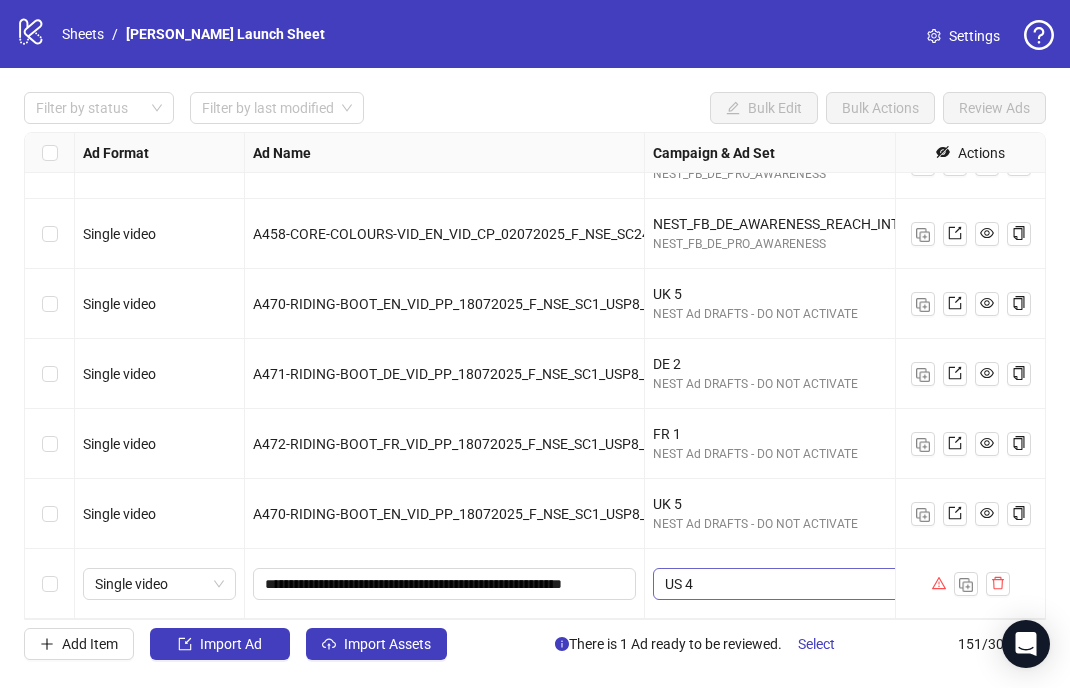 click on "US 4" at bounding box center (794, 584) 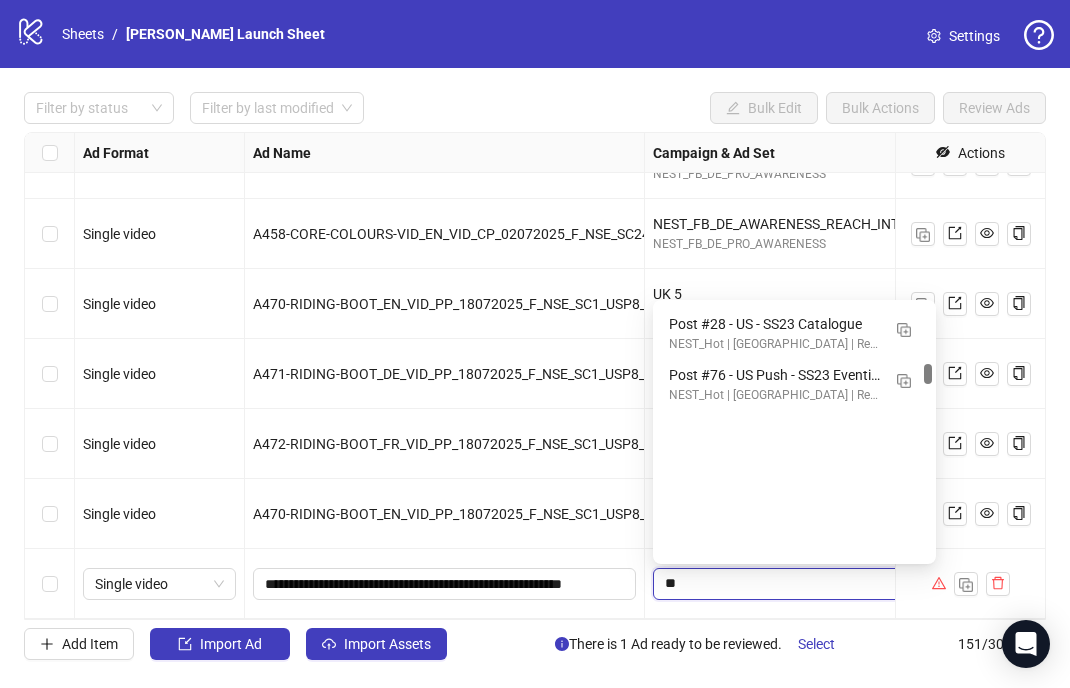 scroll, scrollTop: 562, scrollLeft: 0, axis: vertical 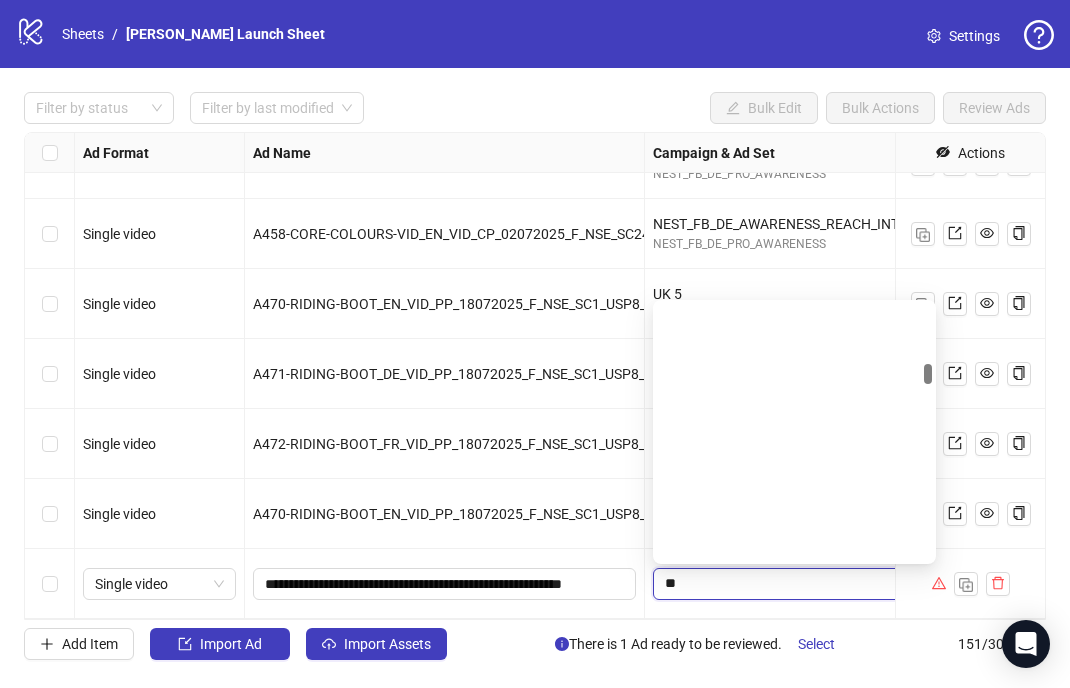 type on "**" 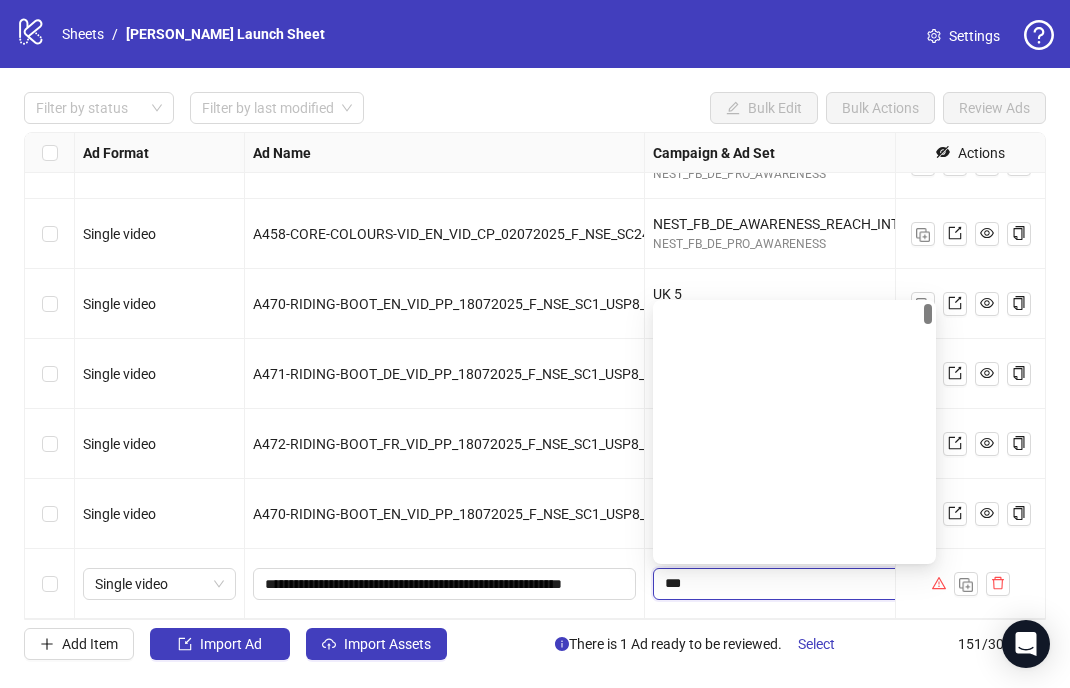 scroll, scrollTop: 0, scrollLeft: 0, axis: both 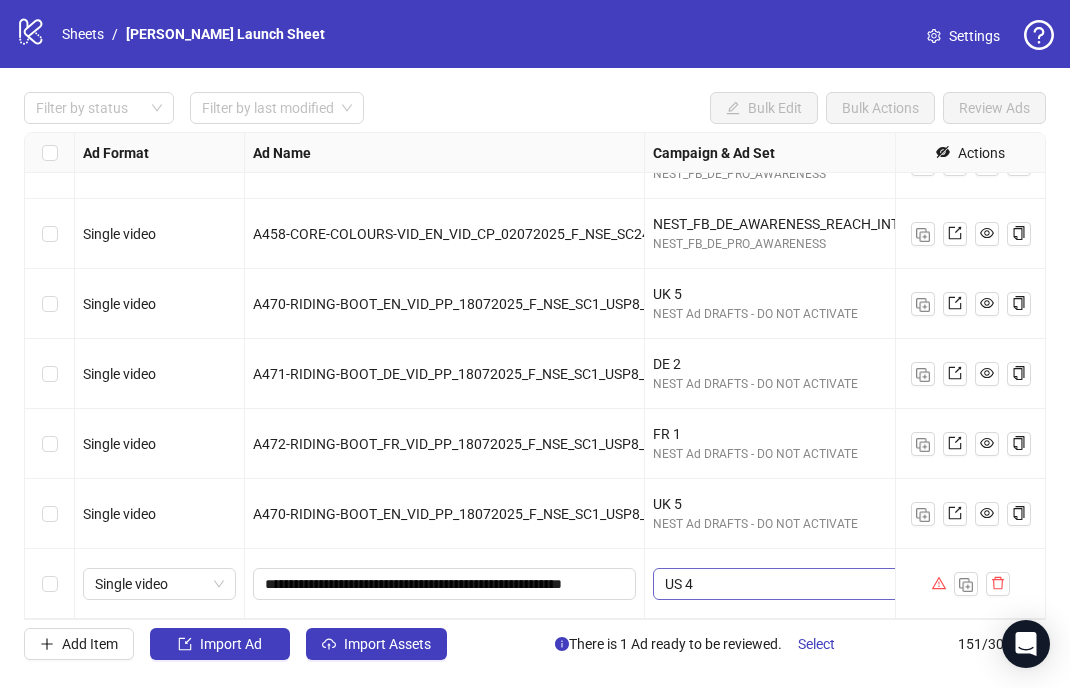click on "US 4" at bounding box center [794, 584] 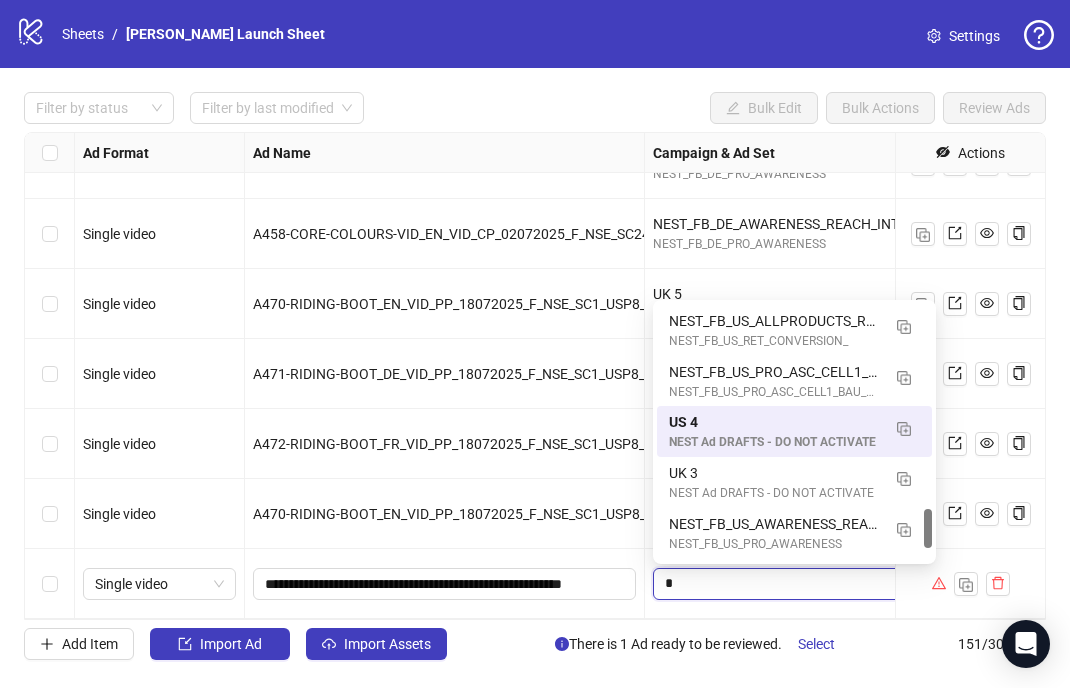 scroll, scrollTop: 560, scrollLeft: 0, axis: vertical 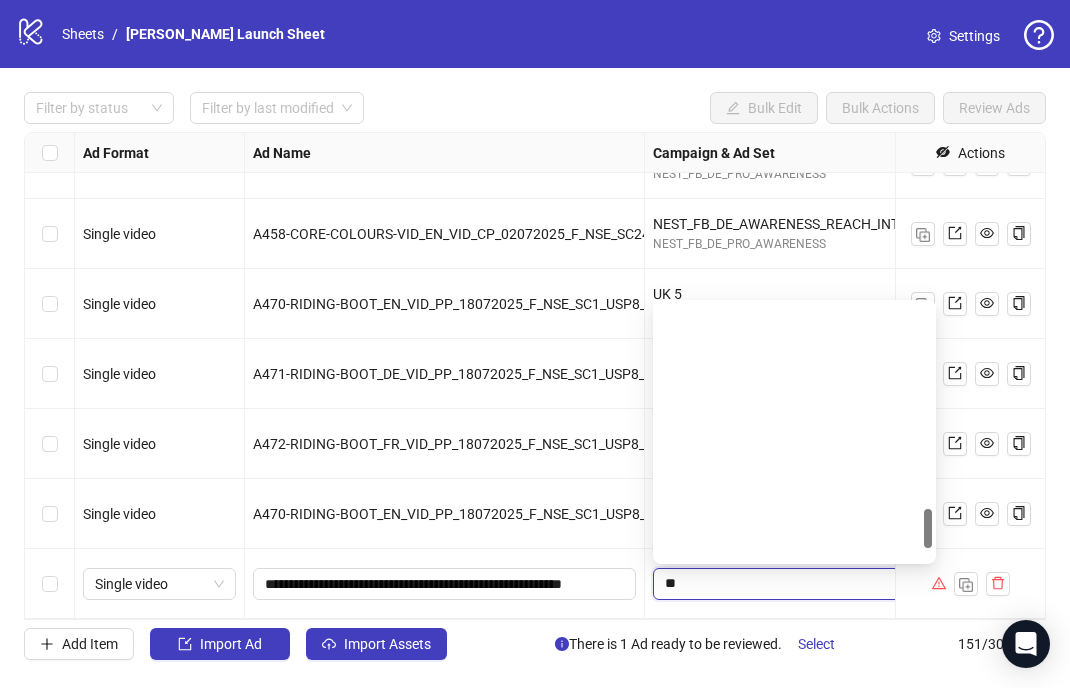 type on "**" 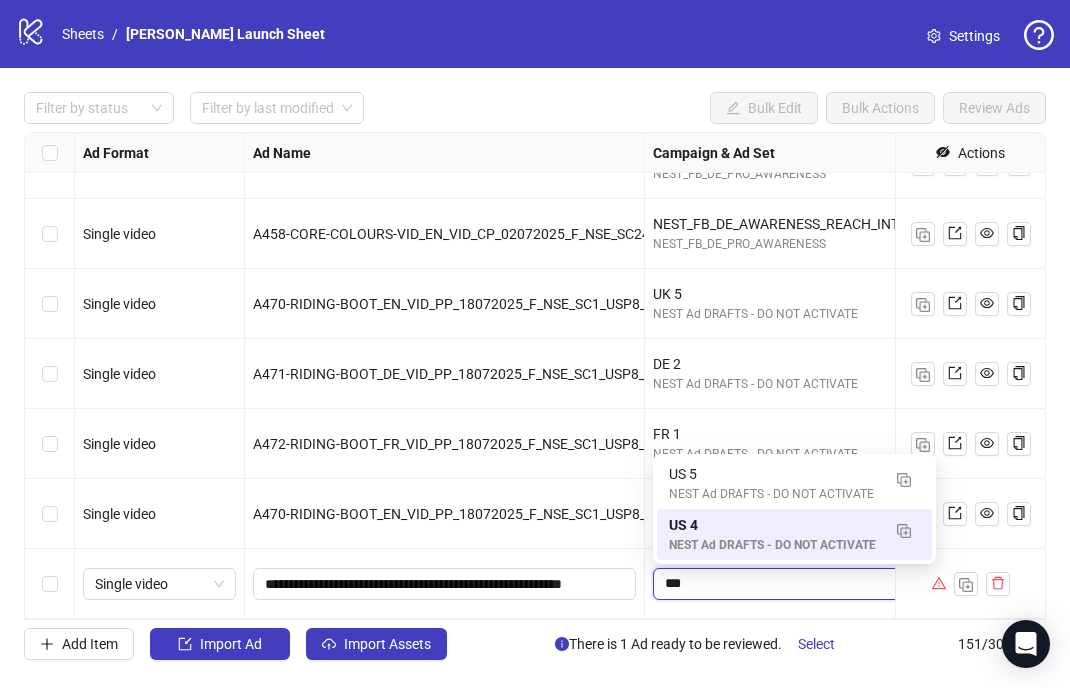 scroll, scrollTop: 0, scrollLeft: 0, axis: both 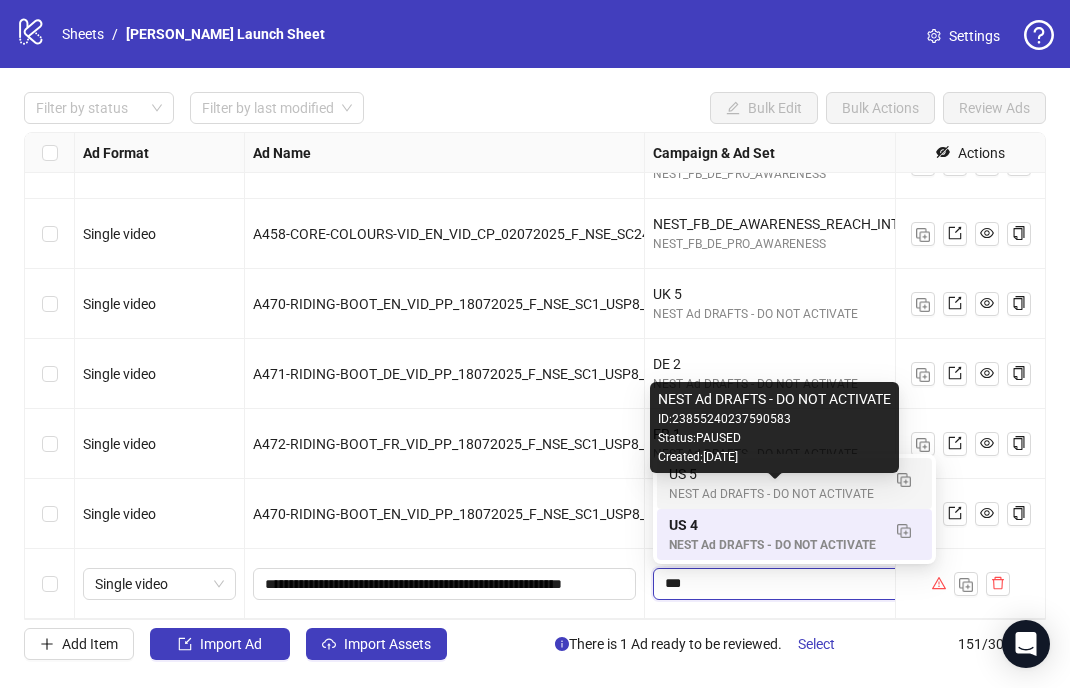 click on "US 5" at bounding box center (774, 474) 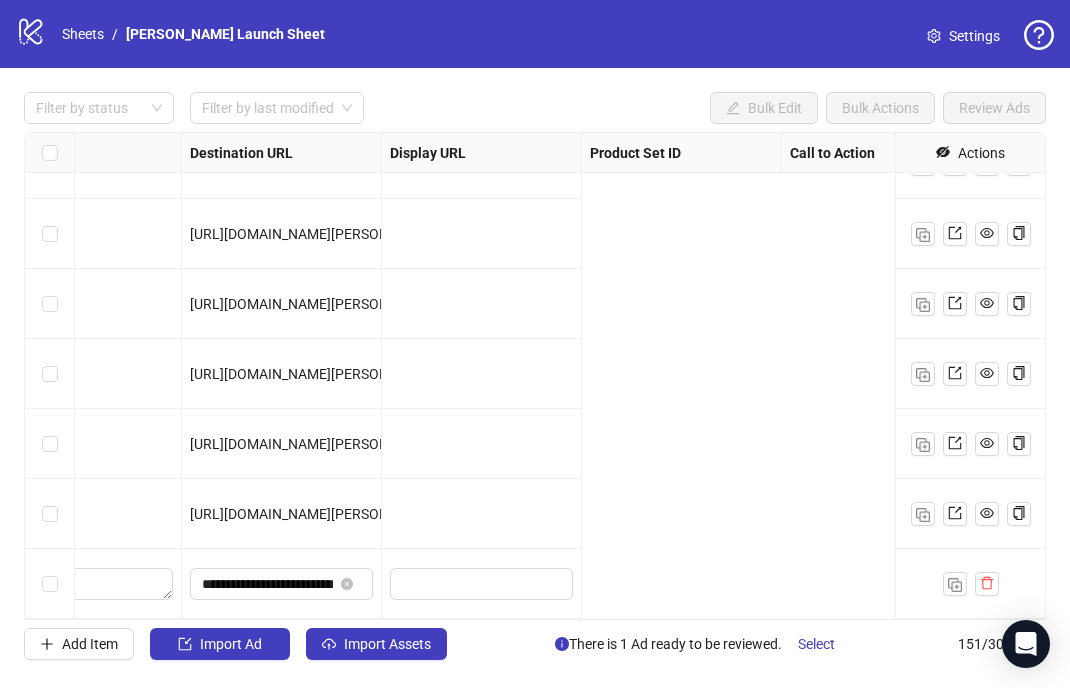 scroll, scrollTop: 10124, scrollLeft: 141, axis: both 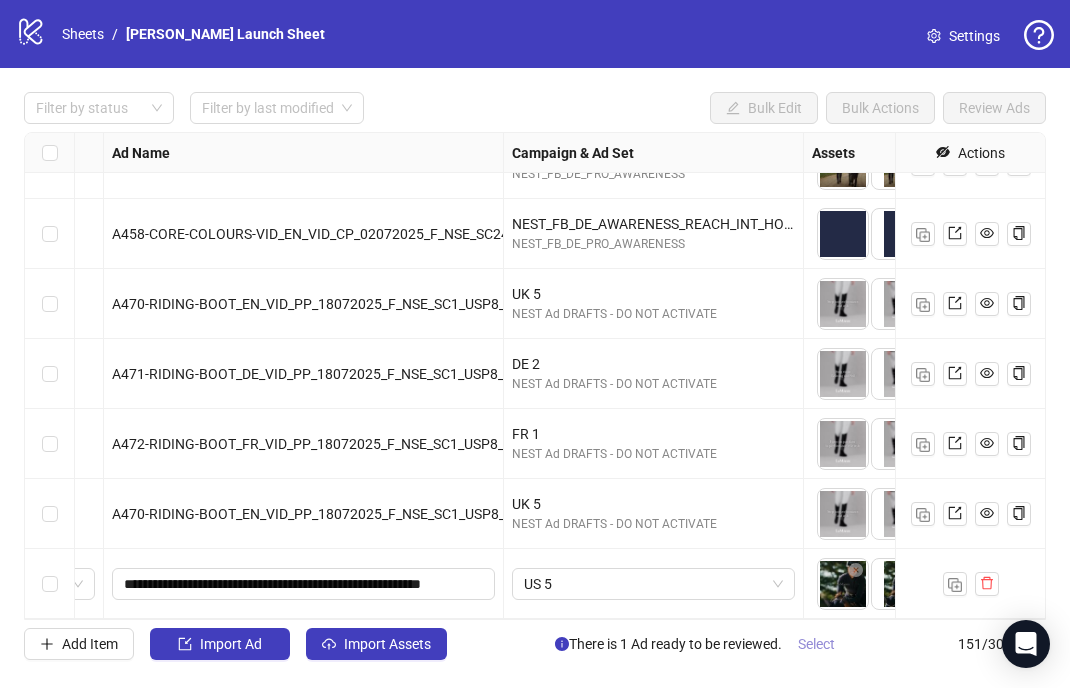 click on "Select" at bounding box center (816, 644) 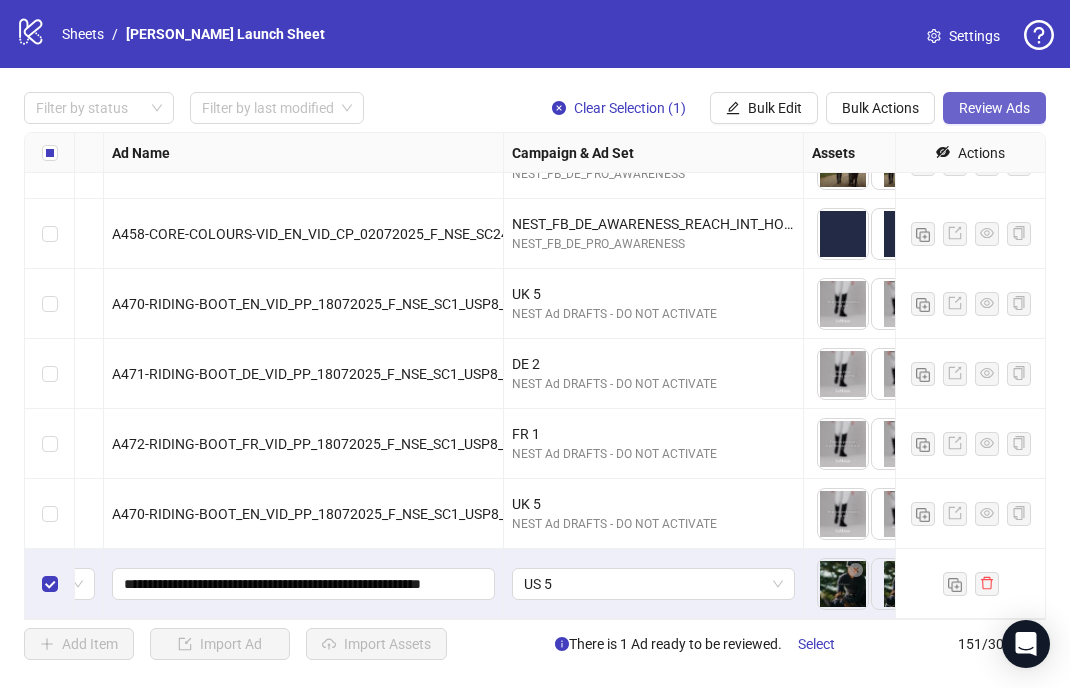 click on "Review Ads" at bounding box center [994, 108] 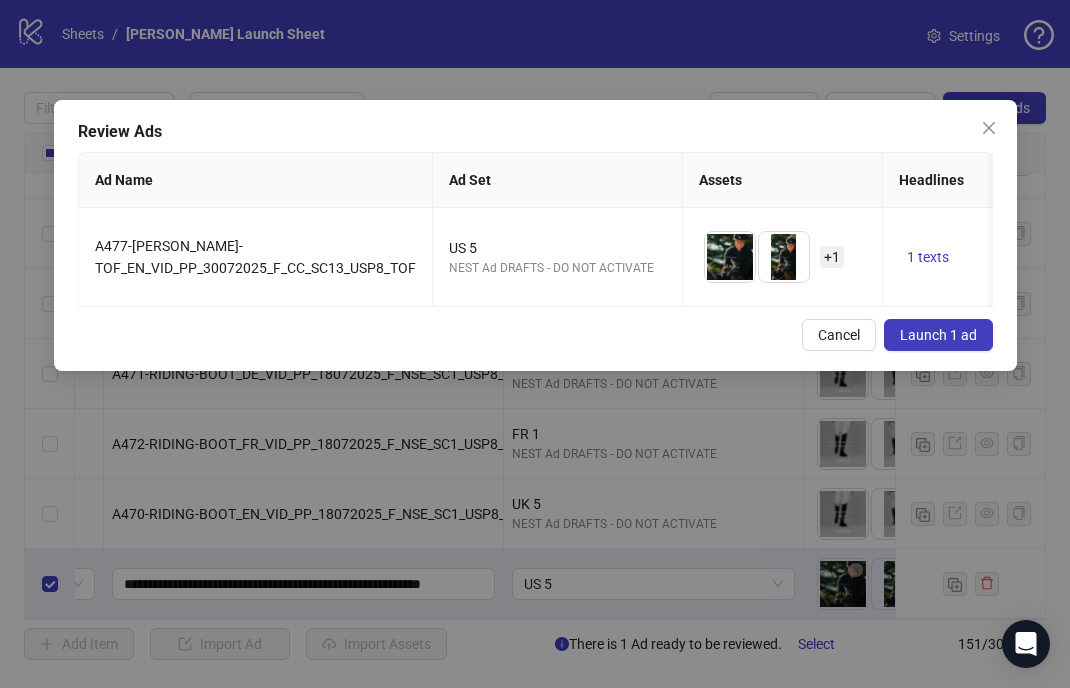 click on "Launch 1 ad" at bounding box center [938, 335] 